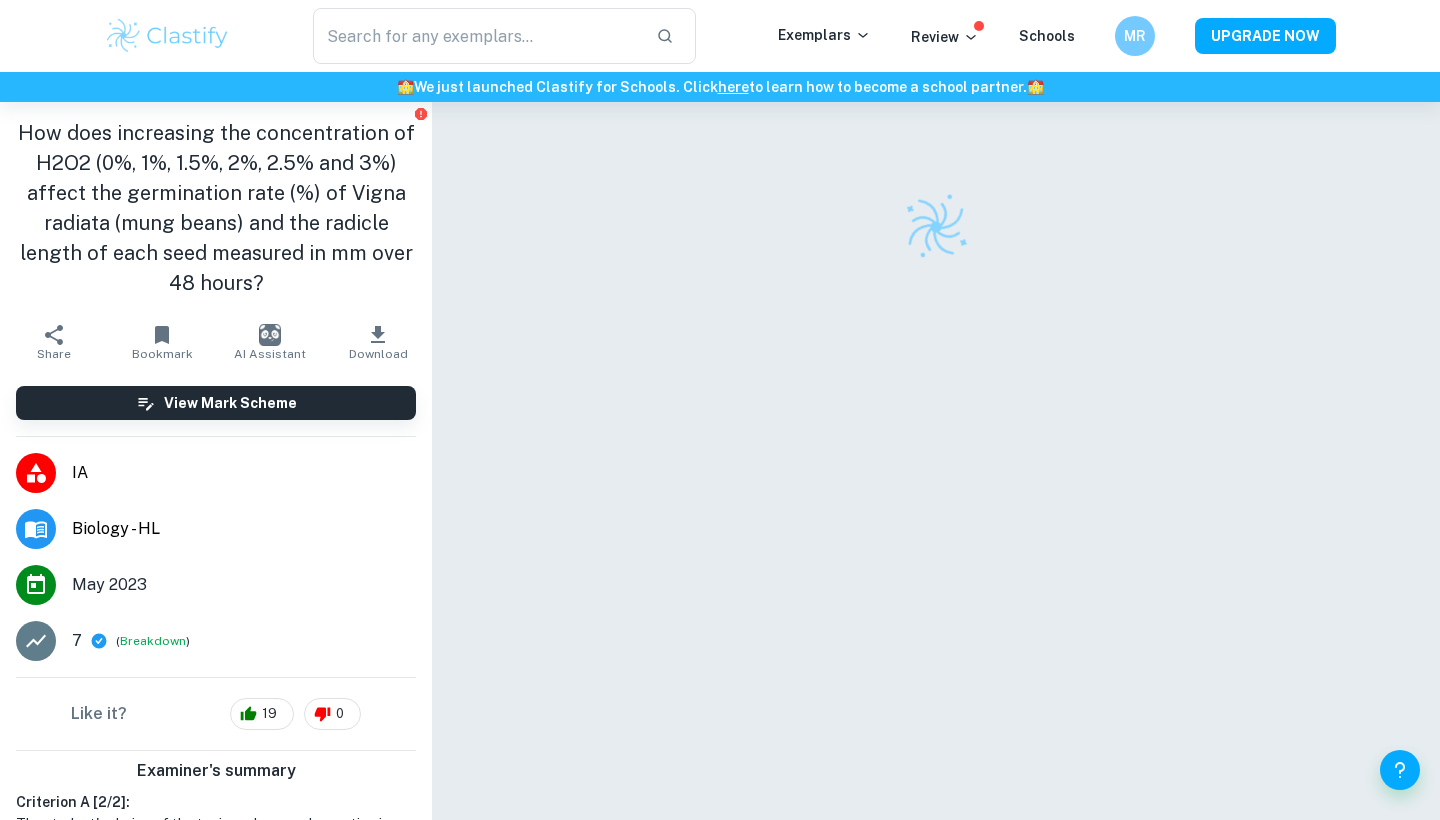scroll, scrollTop: 0, scrollLeft: 0, axis: both 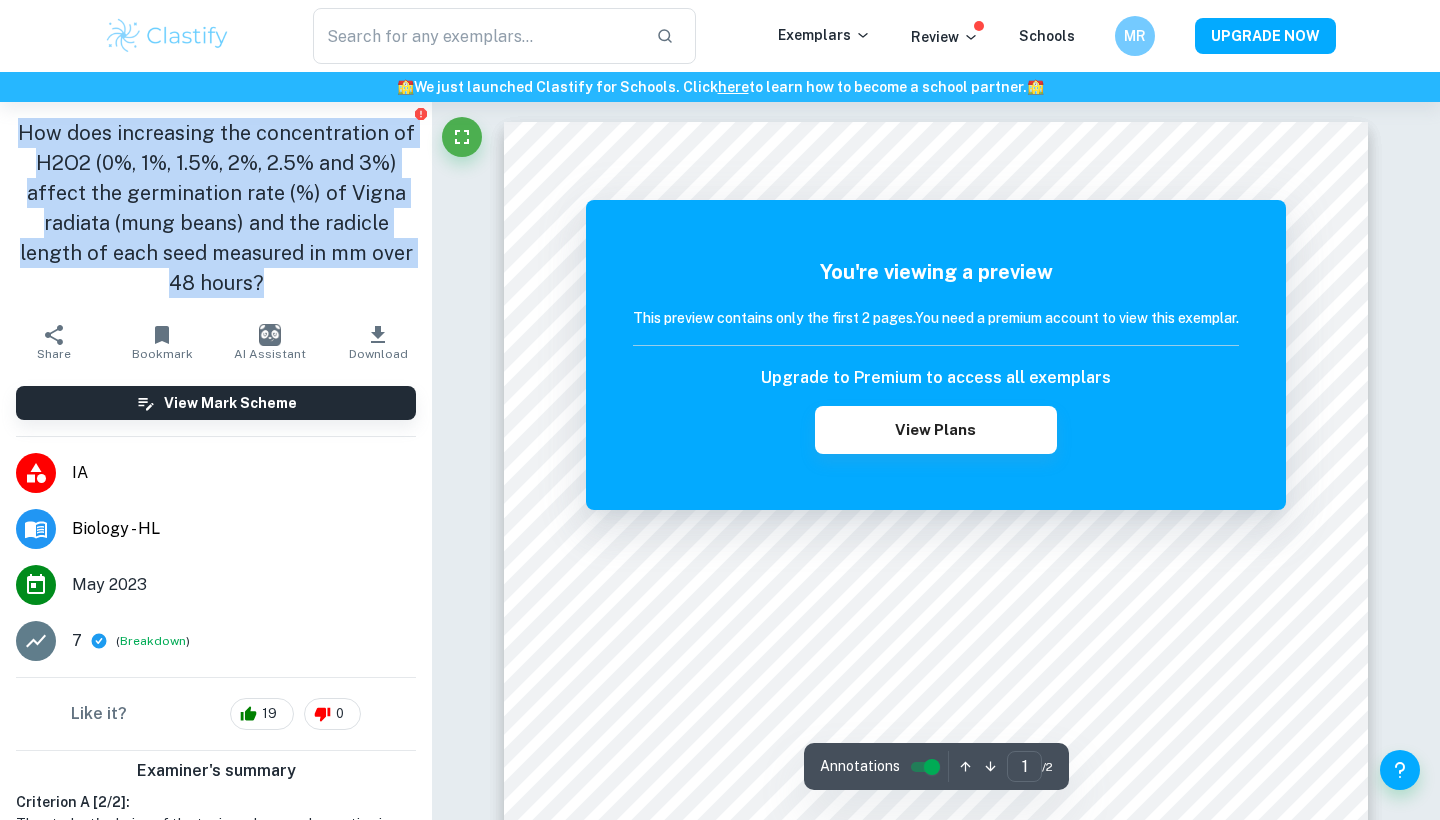 drag, startPoint x: 326, startPoint y: 285, endPoint x: 20, endPoint y: 117, distance: 349.0845 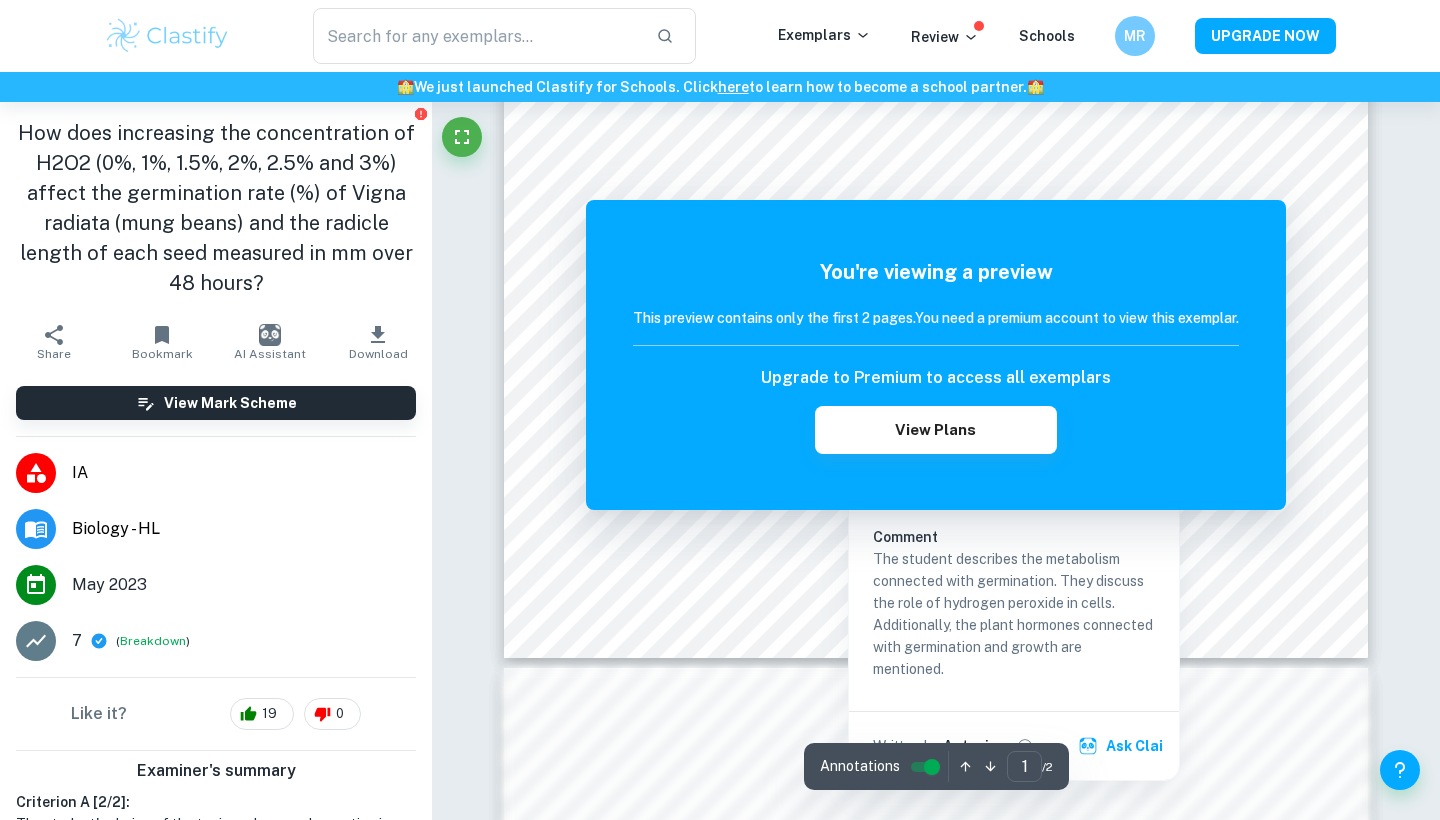 scroll, scrollTop: 585, scrollLeft: 0, axis: vertical 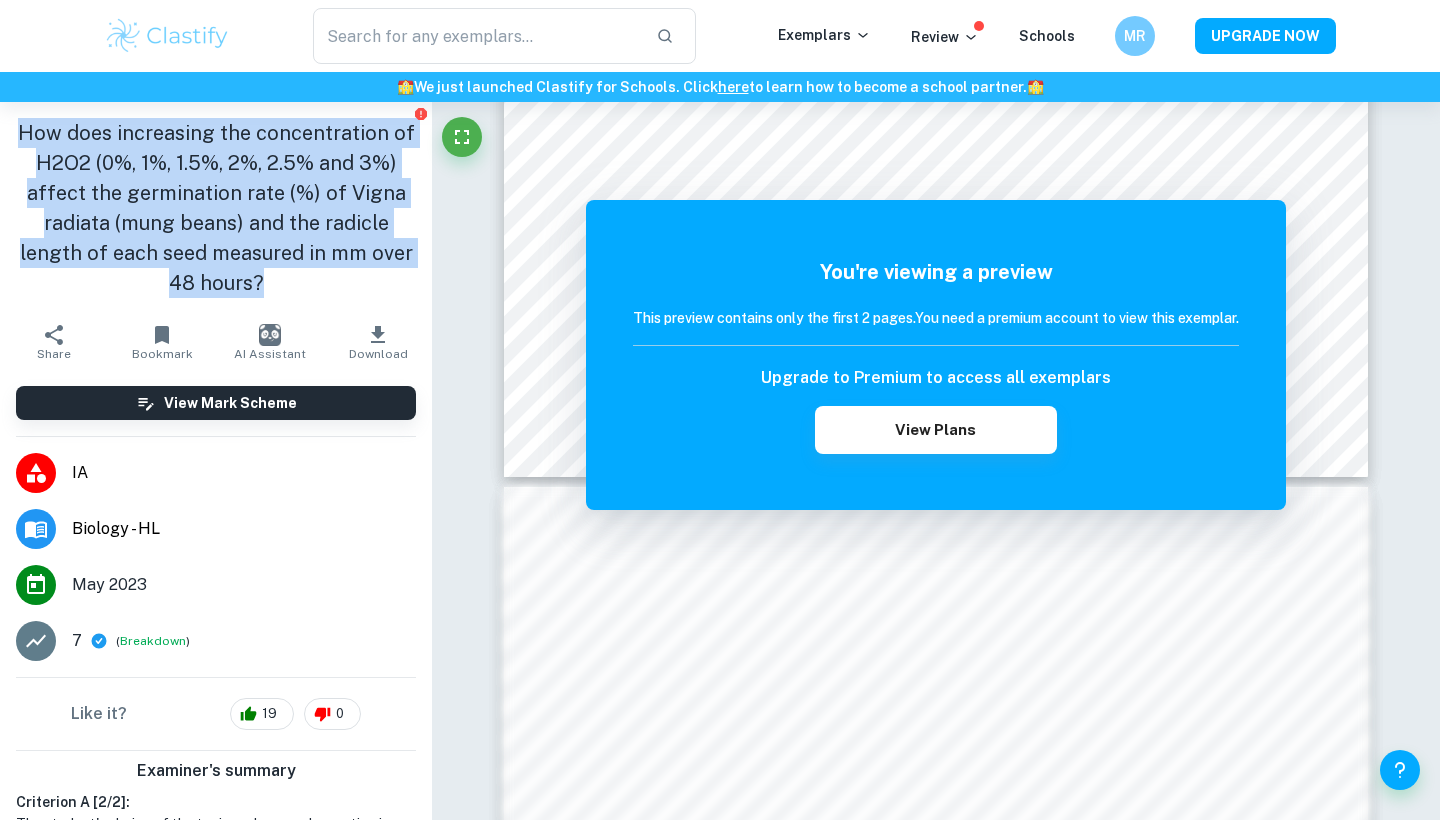 drag, startPoint x: 271, startPoint y: 283, endPoint x: 2, endPoint y: 126, distance: 311.4643 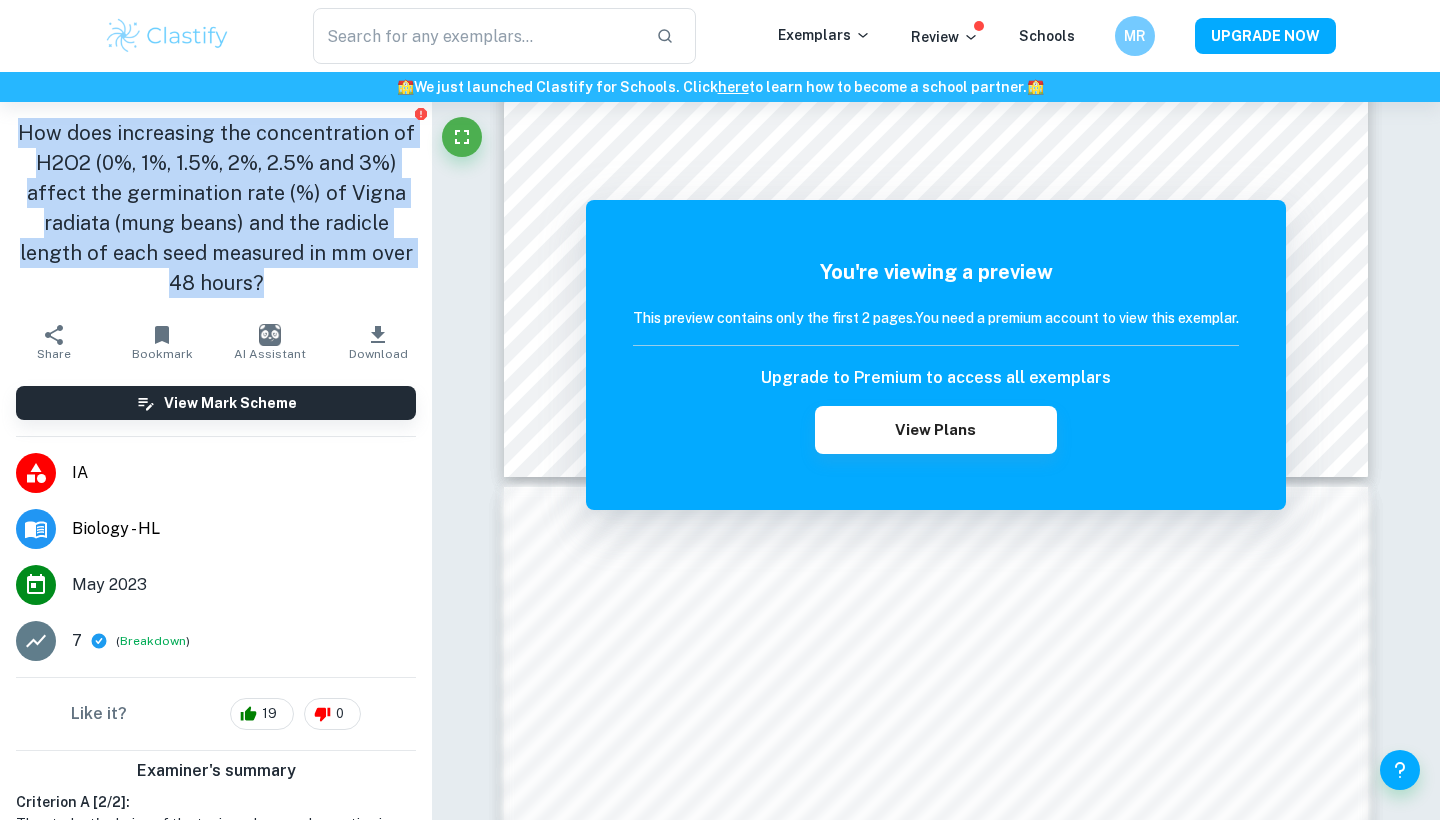 copy on "How does increasing the concentration of H2O2 (0%, 1%, 1.5%, 2%, 2.5% and 3%) affect the germination rate (%) of Vigna radiata (mung beans) and the radicle length of each seed measured in mm over 48 hours?" 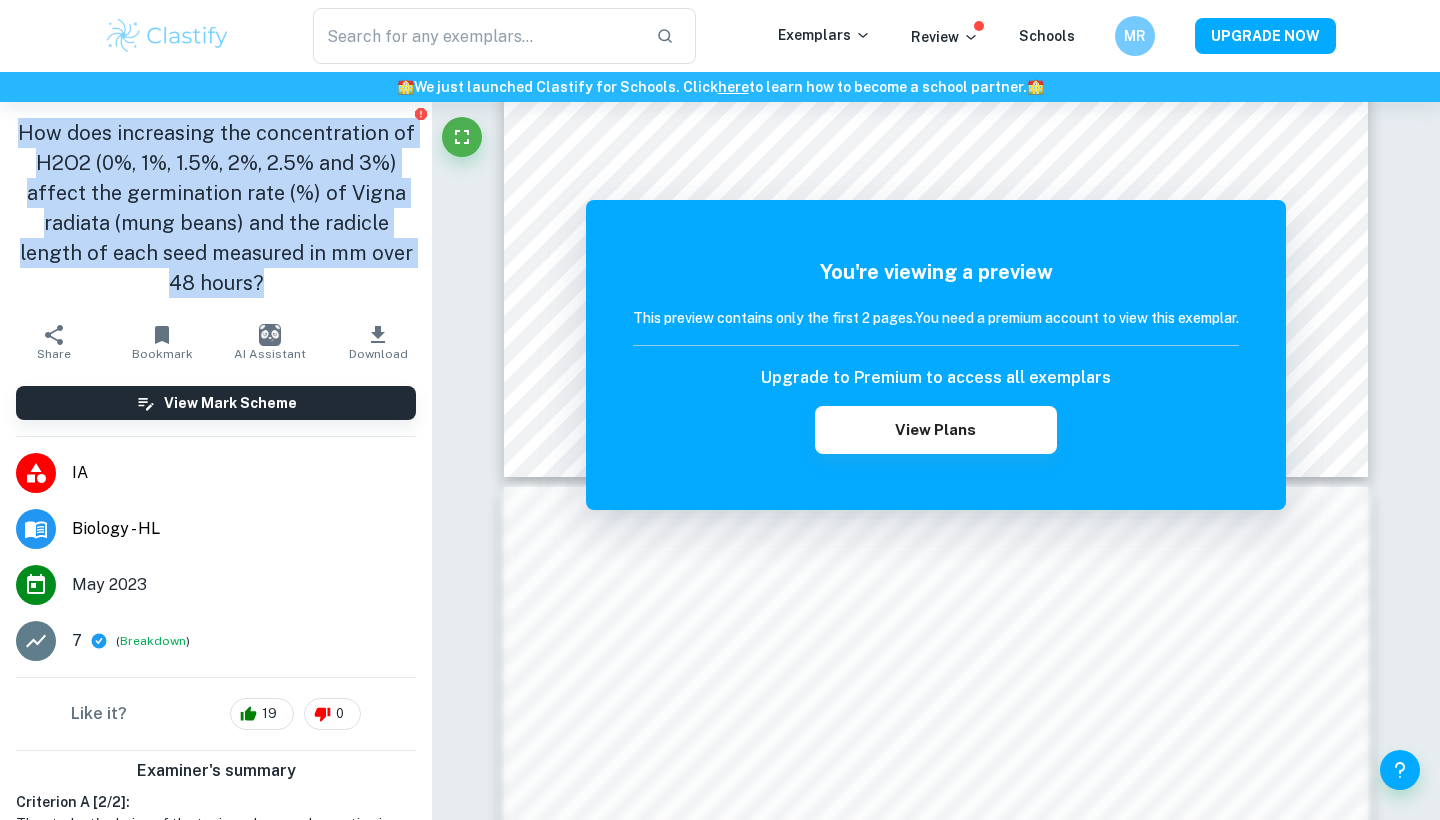copy on "How does increasing the concentration of H2O2 (0%, 1%, 1.5%, 2%, 2.5% and 3%) affect the germination rate (%) of Vigna radiata (mung beans) and the radicle length of each seed measured in mm over 48 hours?" 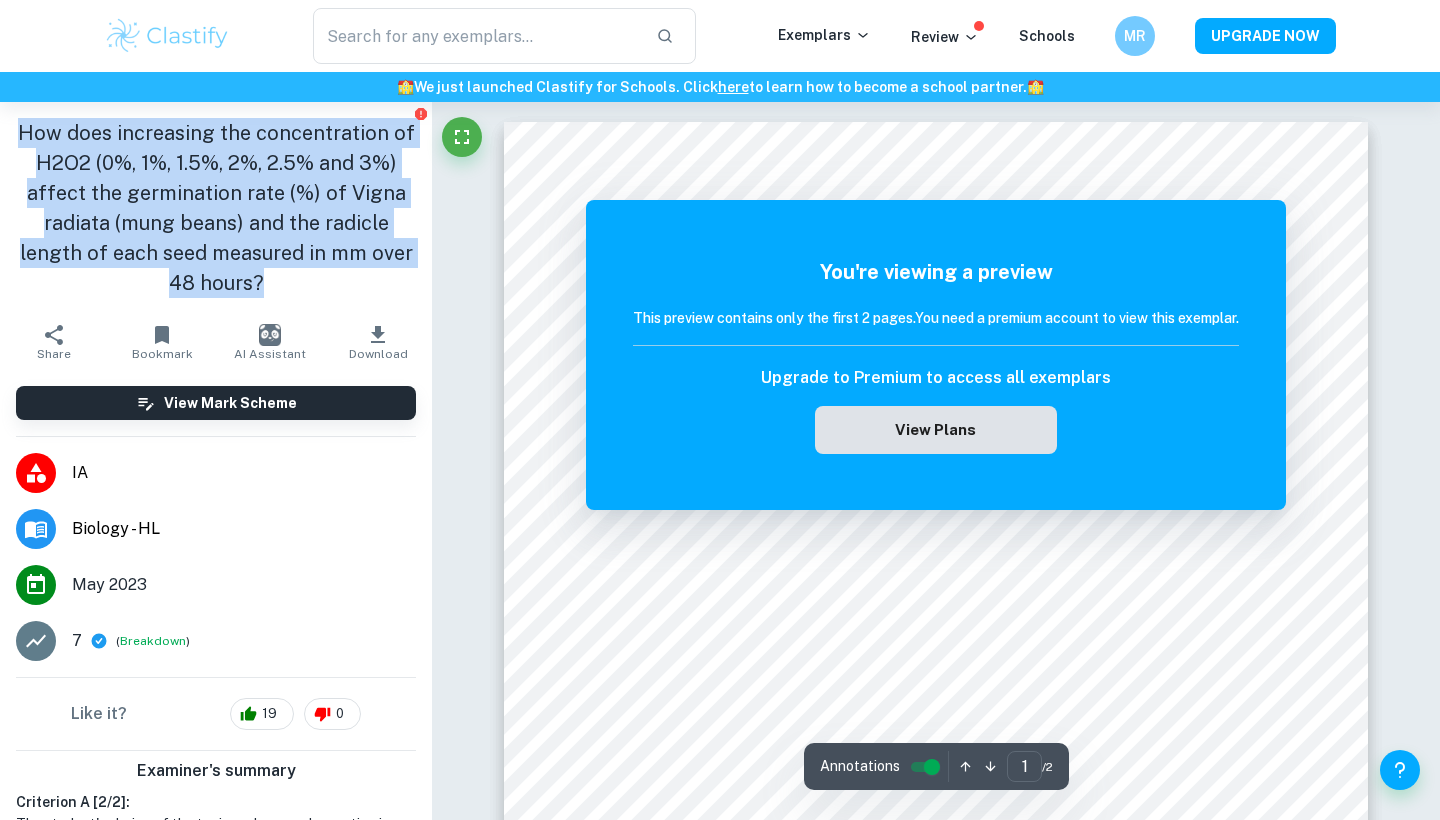 scroll, scrollTop: 24, scrollLeft: 0, axis: vertical 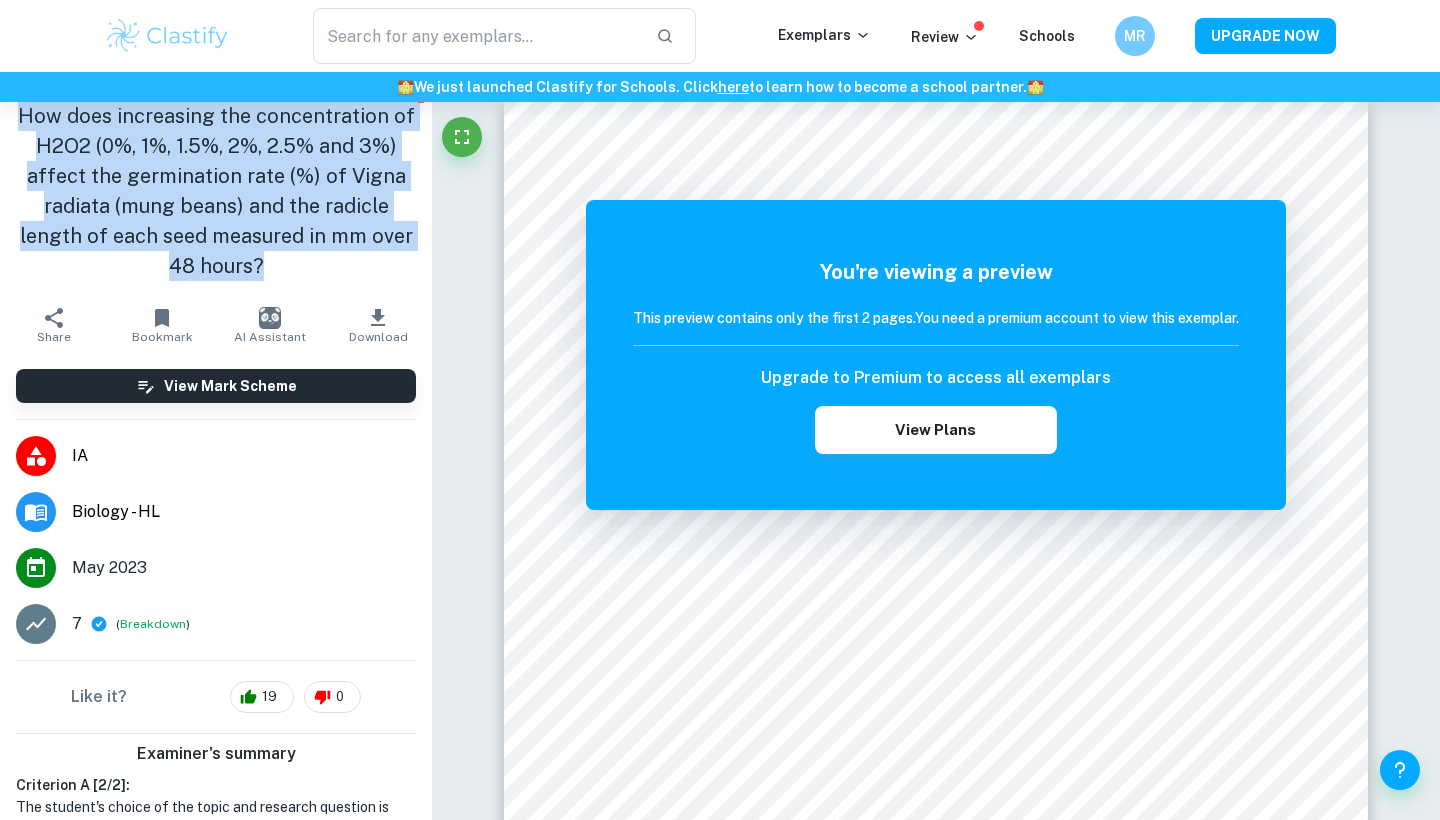 click on "How does increasing the concentration of H2O2 (0%, 1%, 1.5%, 2%, 2.5% and 3%) affect the germination rate (%) of Vigna radiata (mung beans) and the radicle length of each seed measured in mm over 48 hours?" at bounding box center [216, 191] 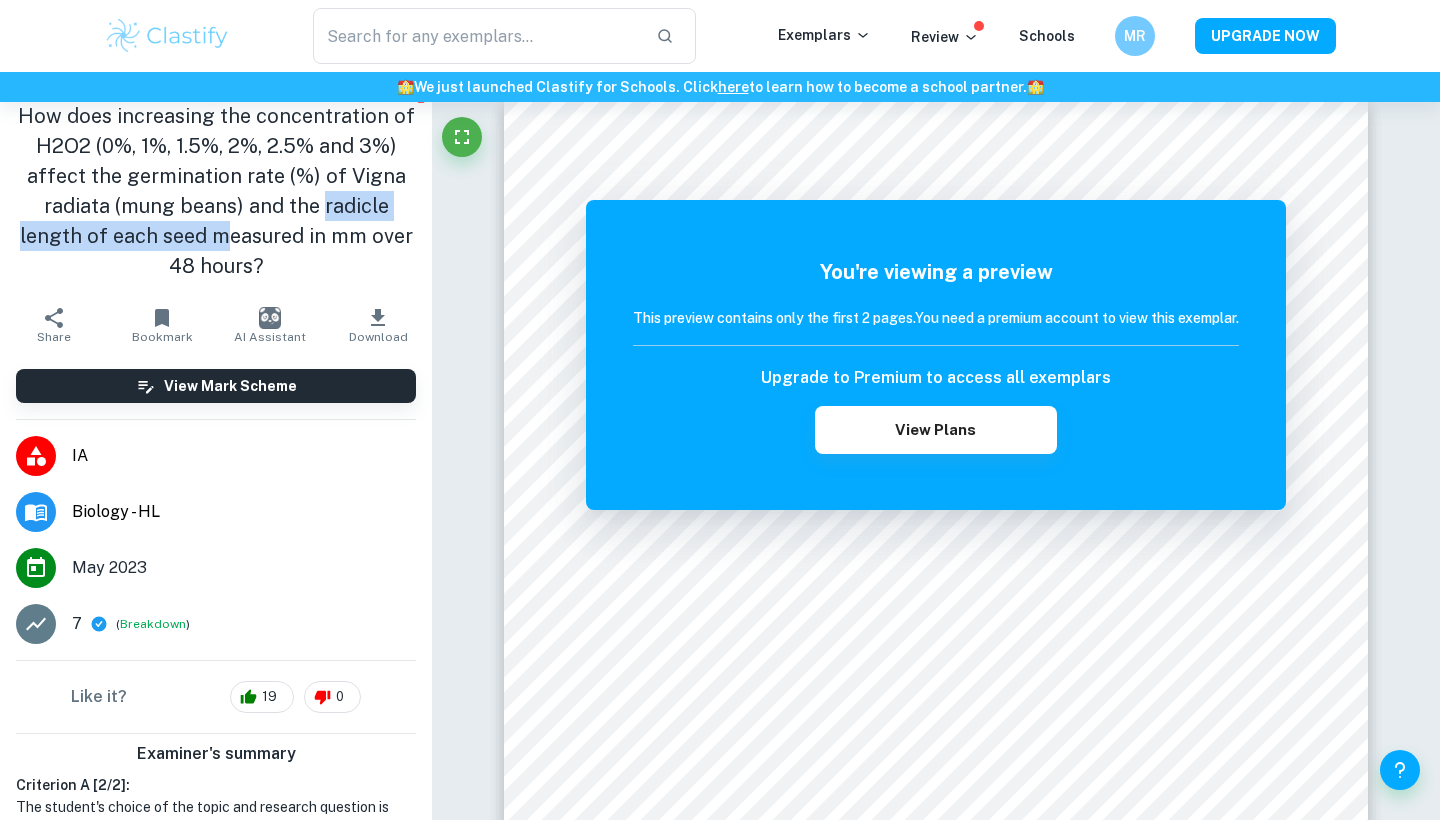 drag, startPoint x: 320, startPoint y: 209, endPoint x: 225, endPoint y: 238, distance: 99.32774 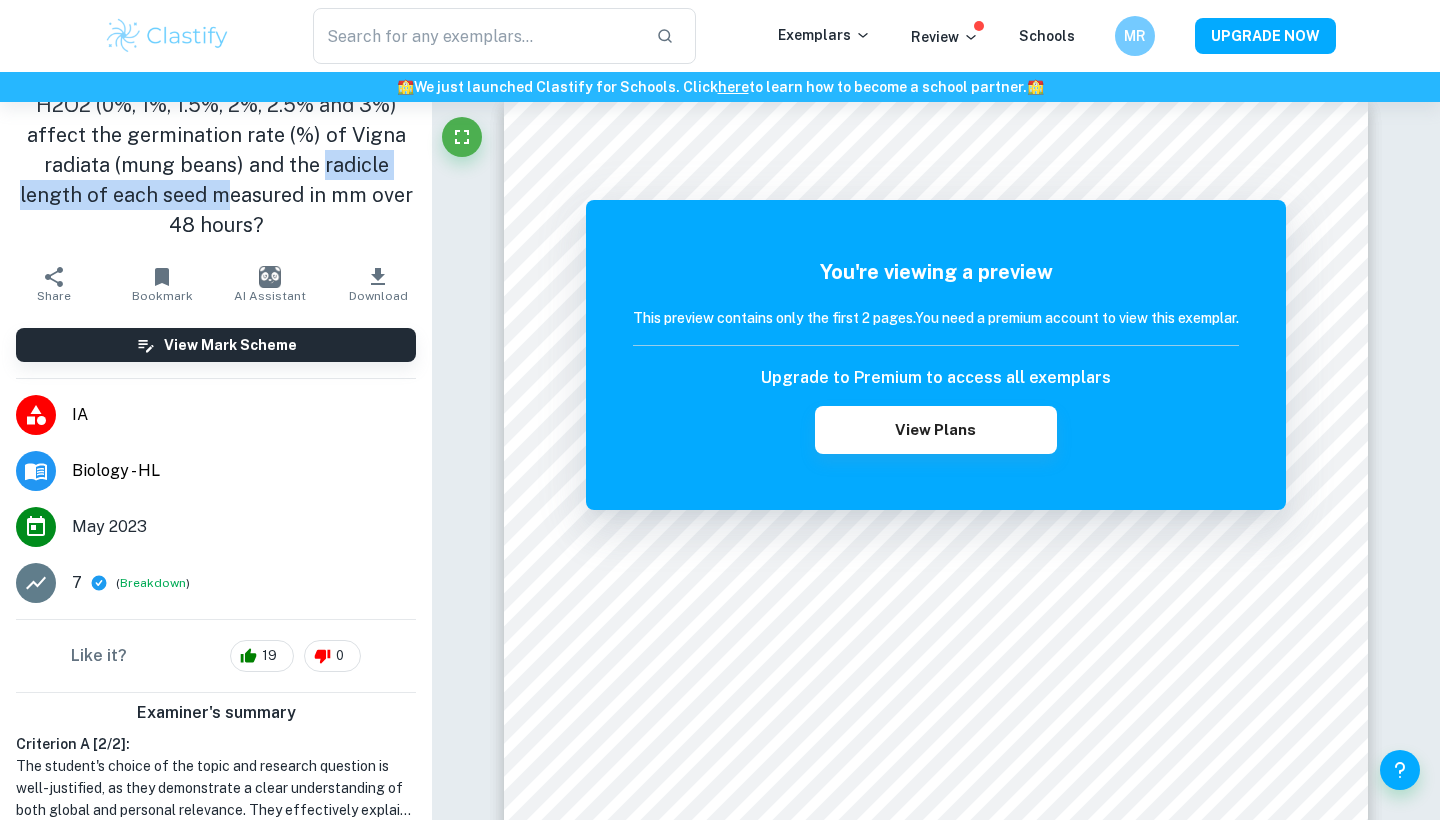 scroll, scrollTop: 59, scrollLeft: 0, axis: vertical 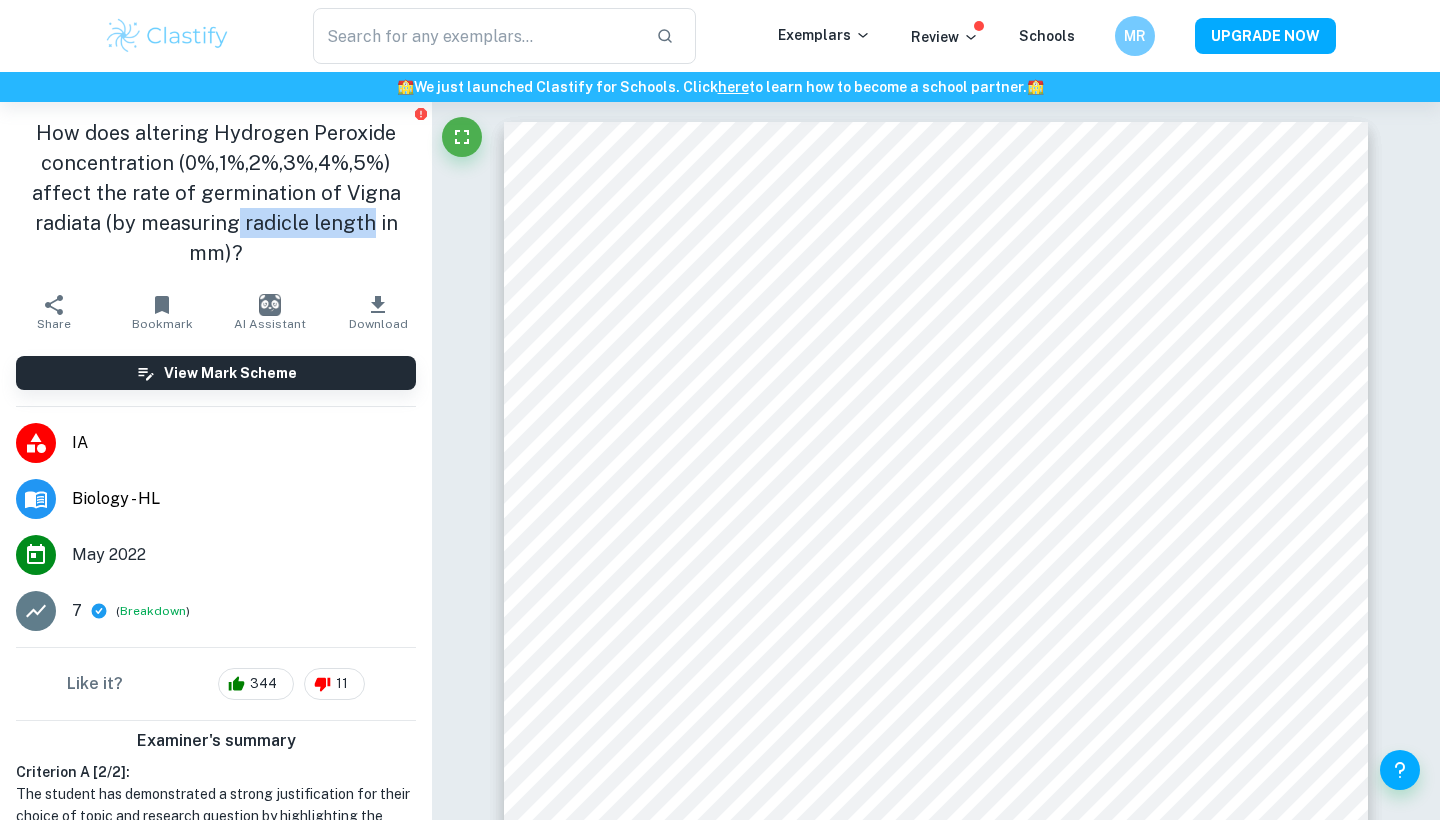 drag, startPoint x: 241, startPoint y: 226, endPoint x: 368, endPoint y: 230, distance: 127.06297 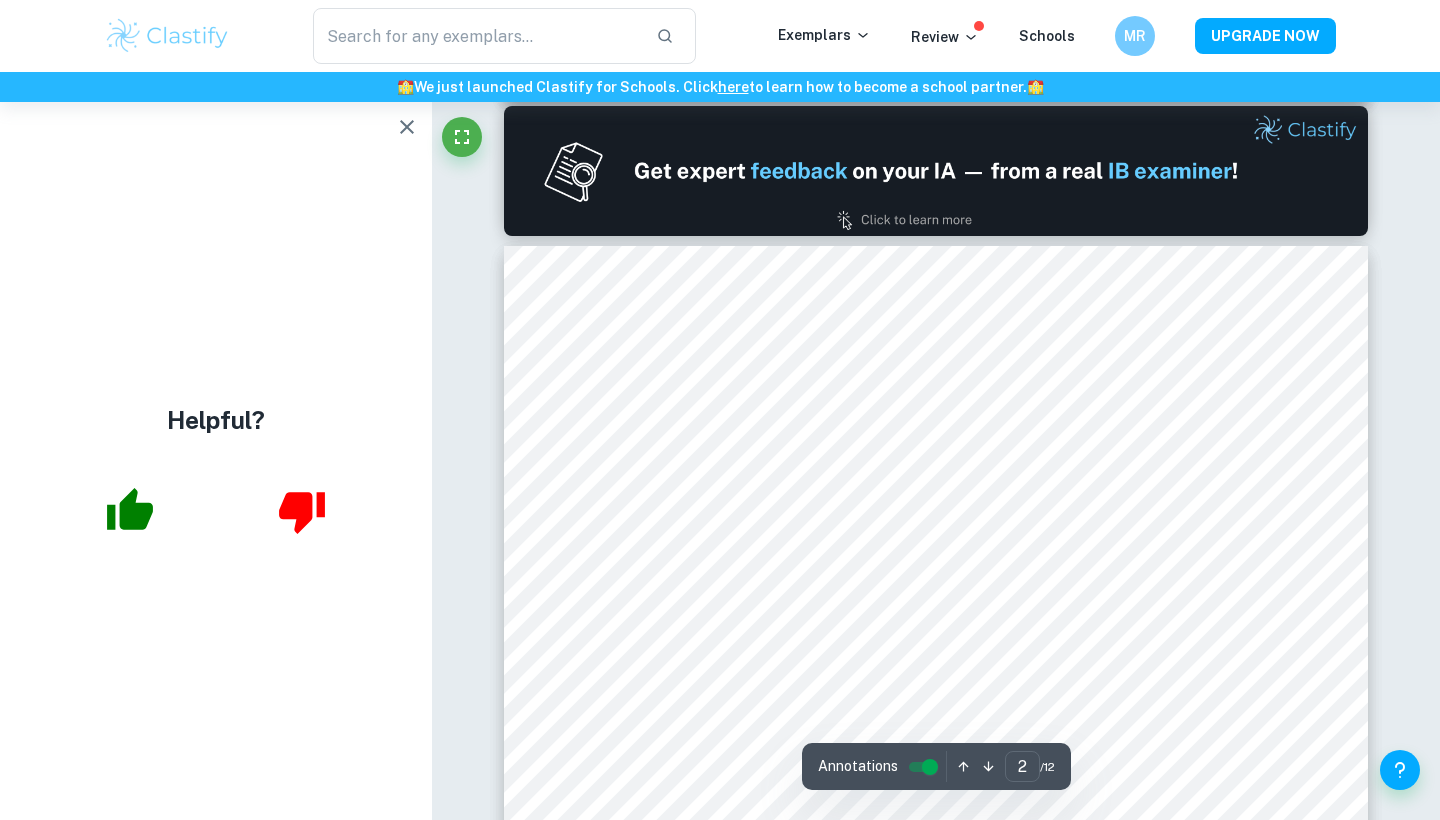 scroll, scrollTop: 1291, scrollLeft: 0, axis: vertical 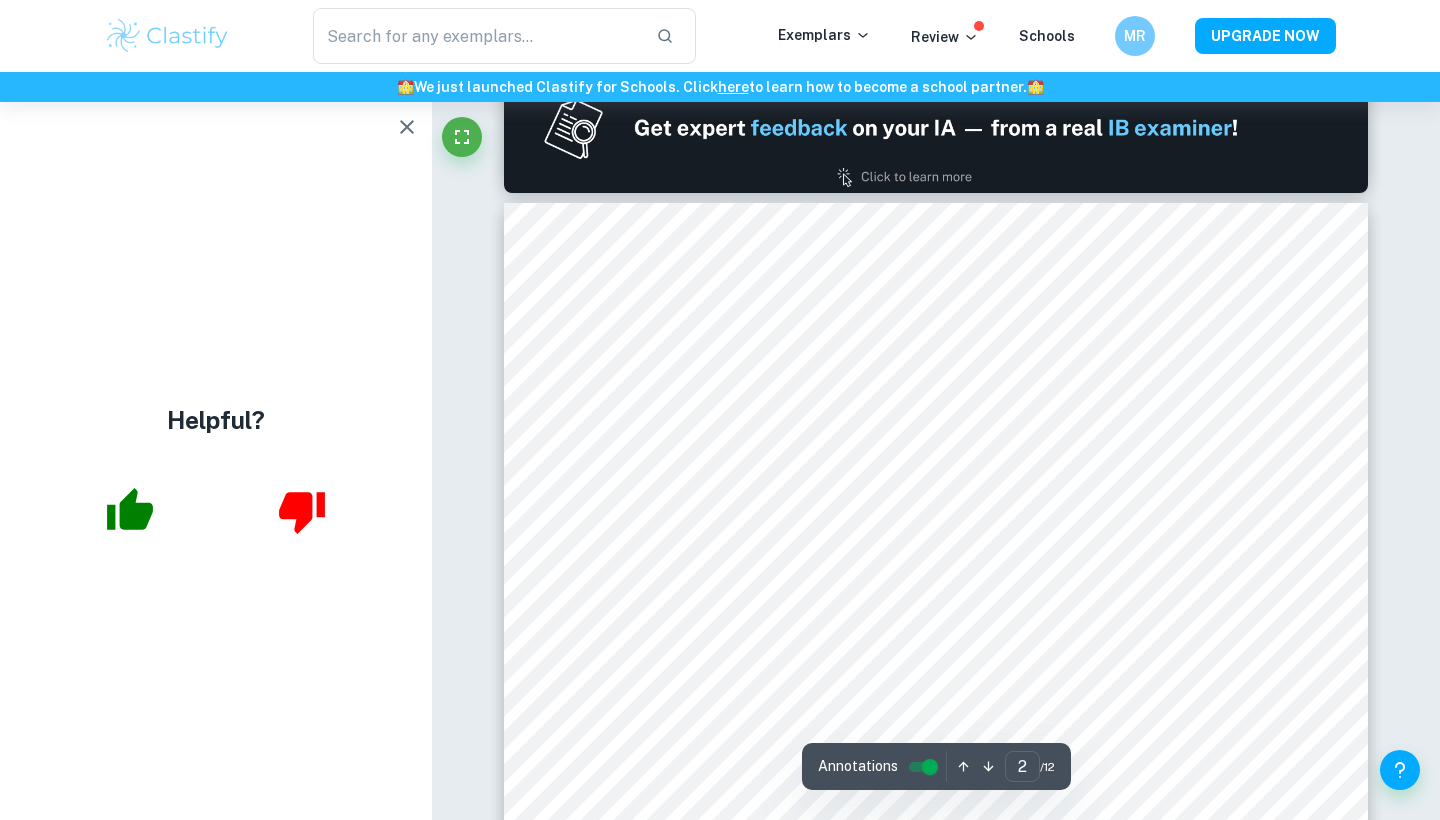 click at bounding box center (407, 127) 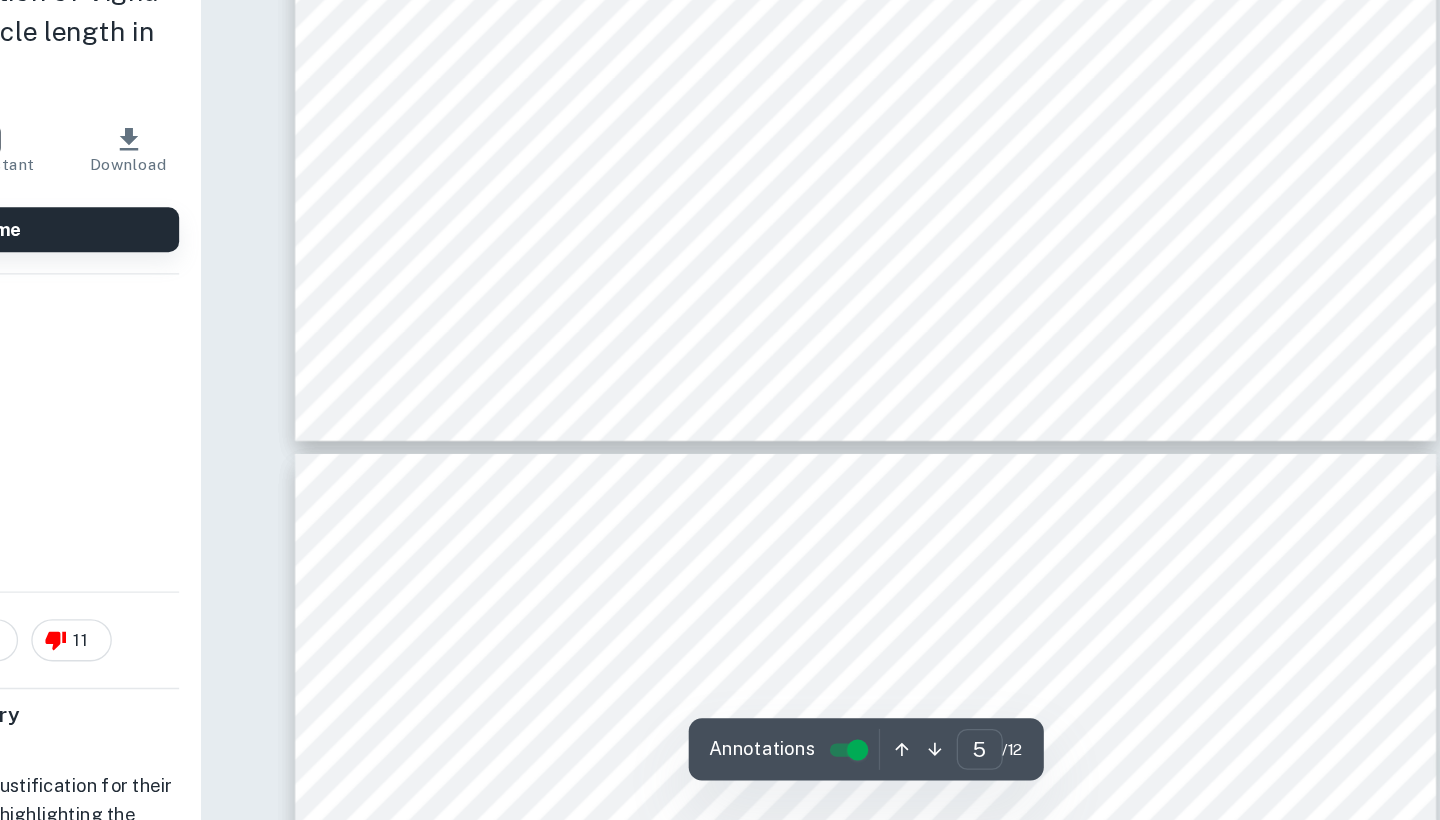scroll, scrollTop: 6022, scrollLeft: 0, axis: vertical 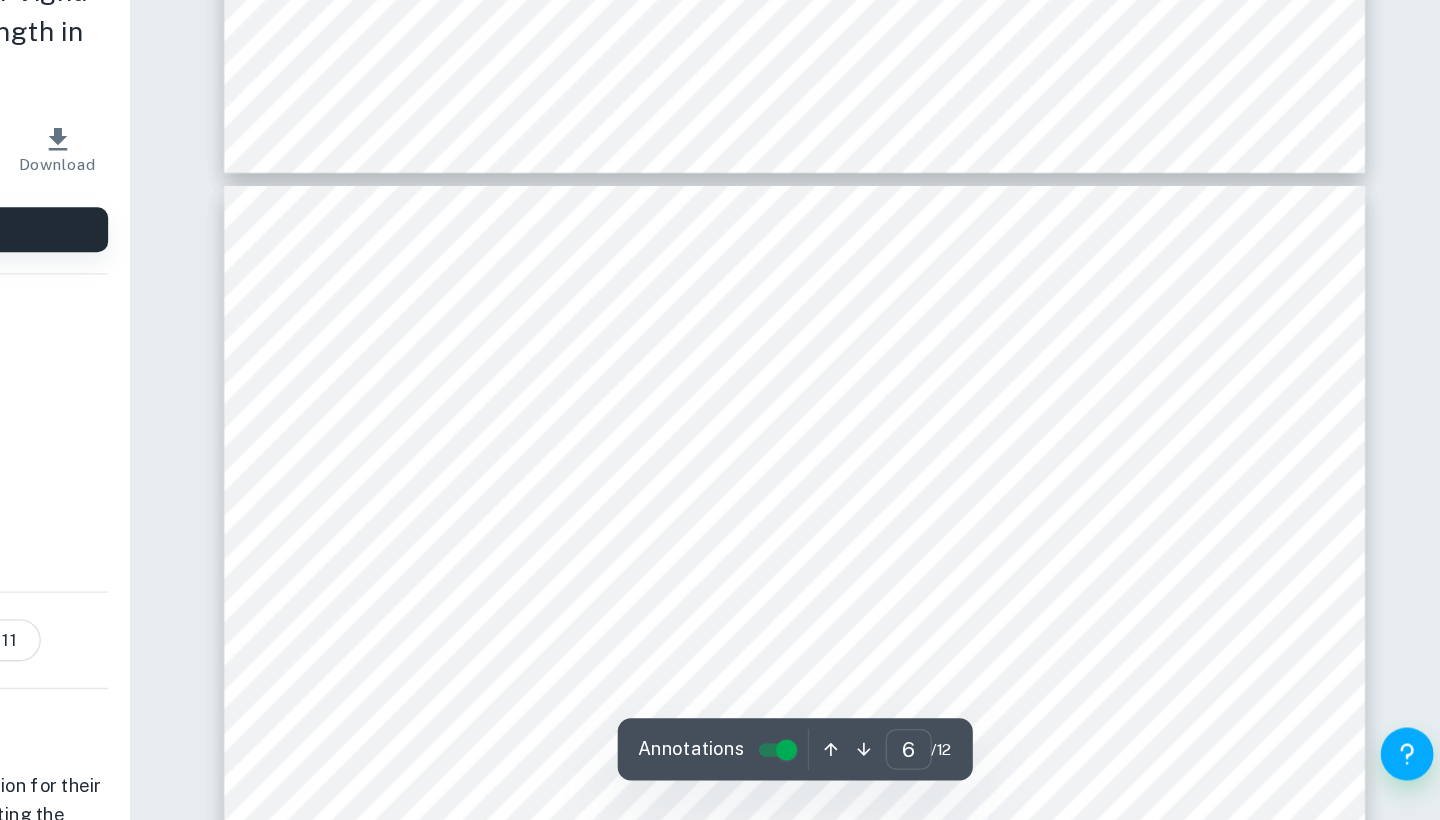 type on "5" 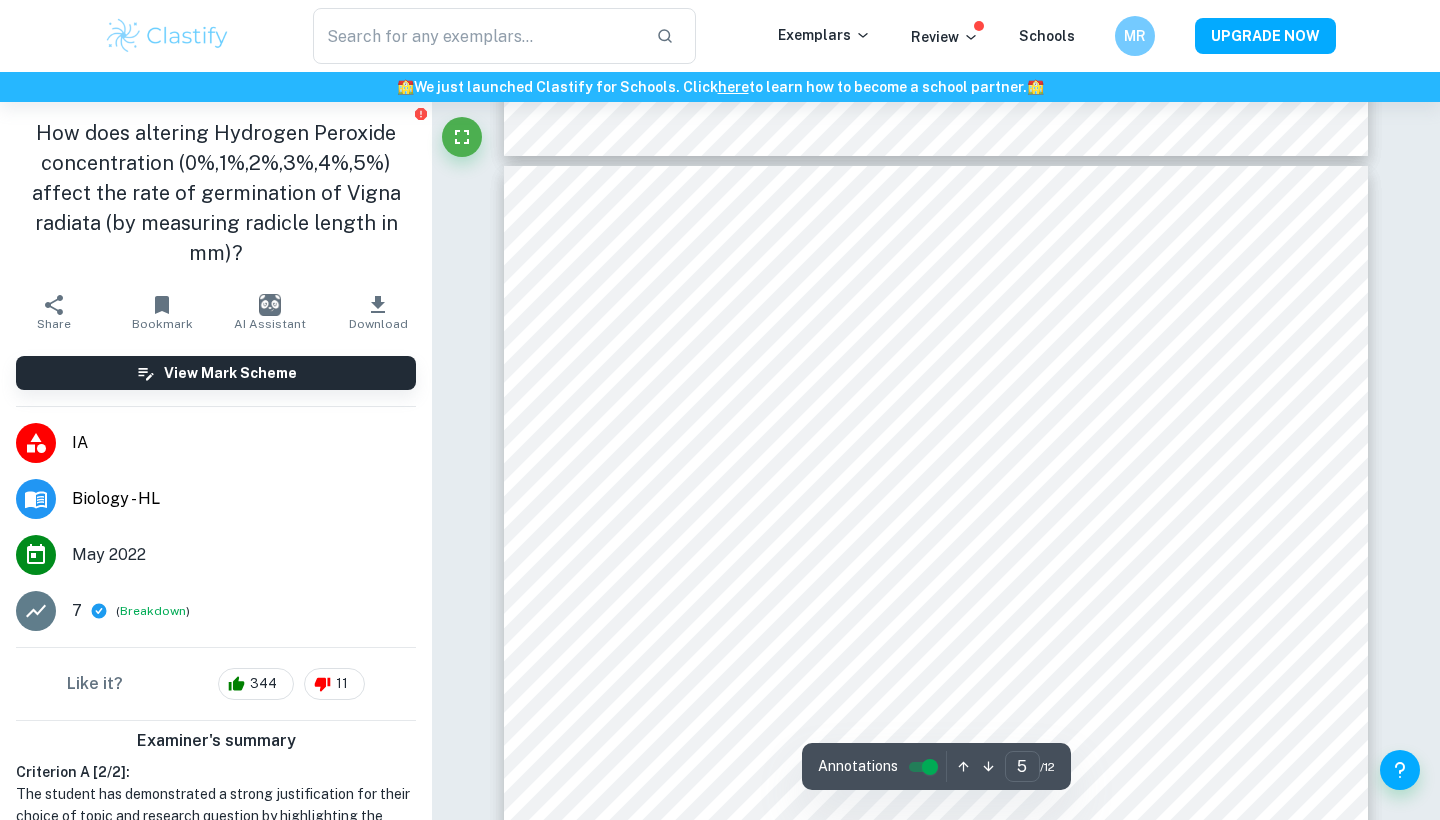 scroll, scrollTop: 5140, scrollLeft: 0, axis: vertical 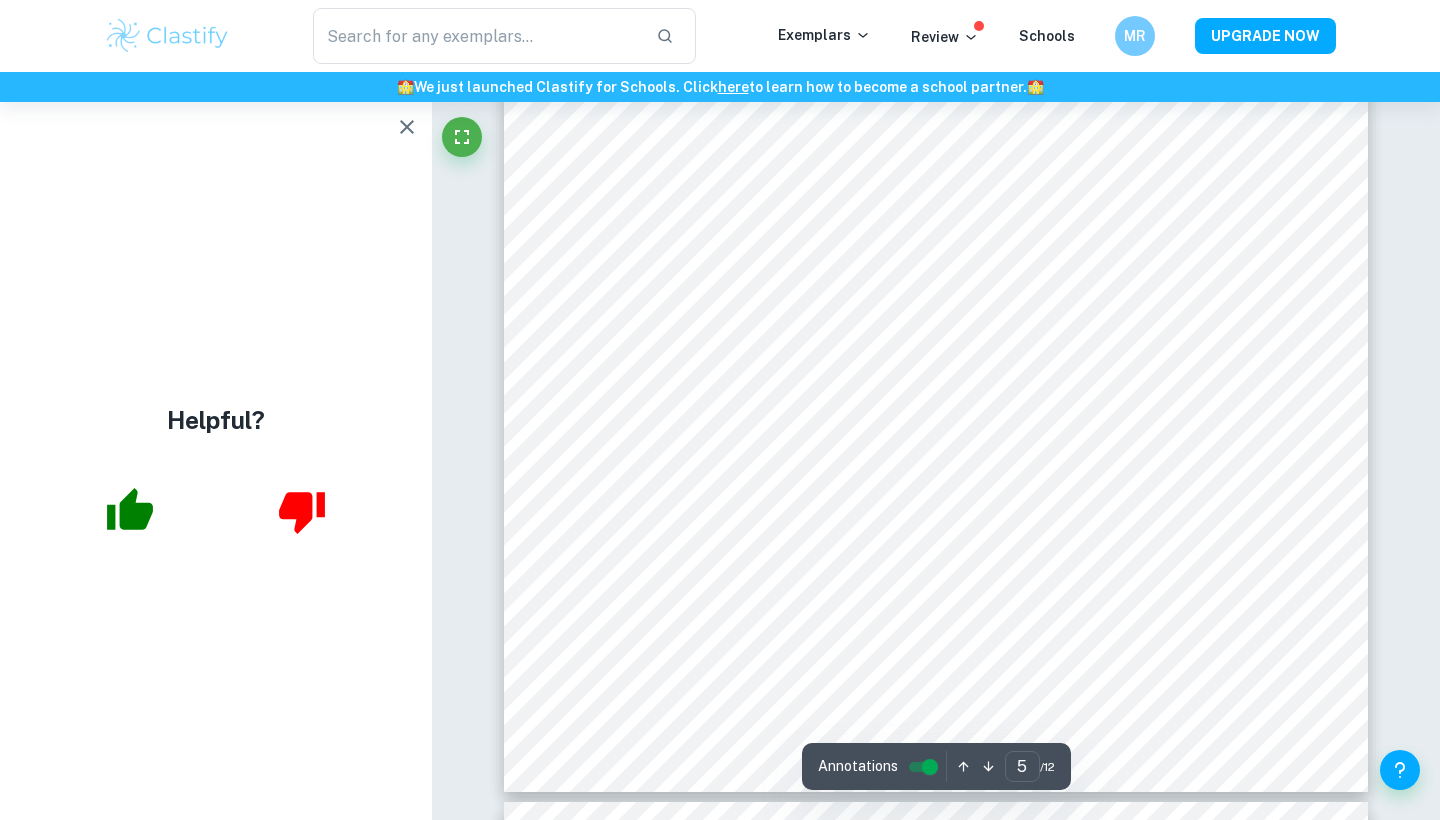 click at bounding box center (407, 127) 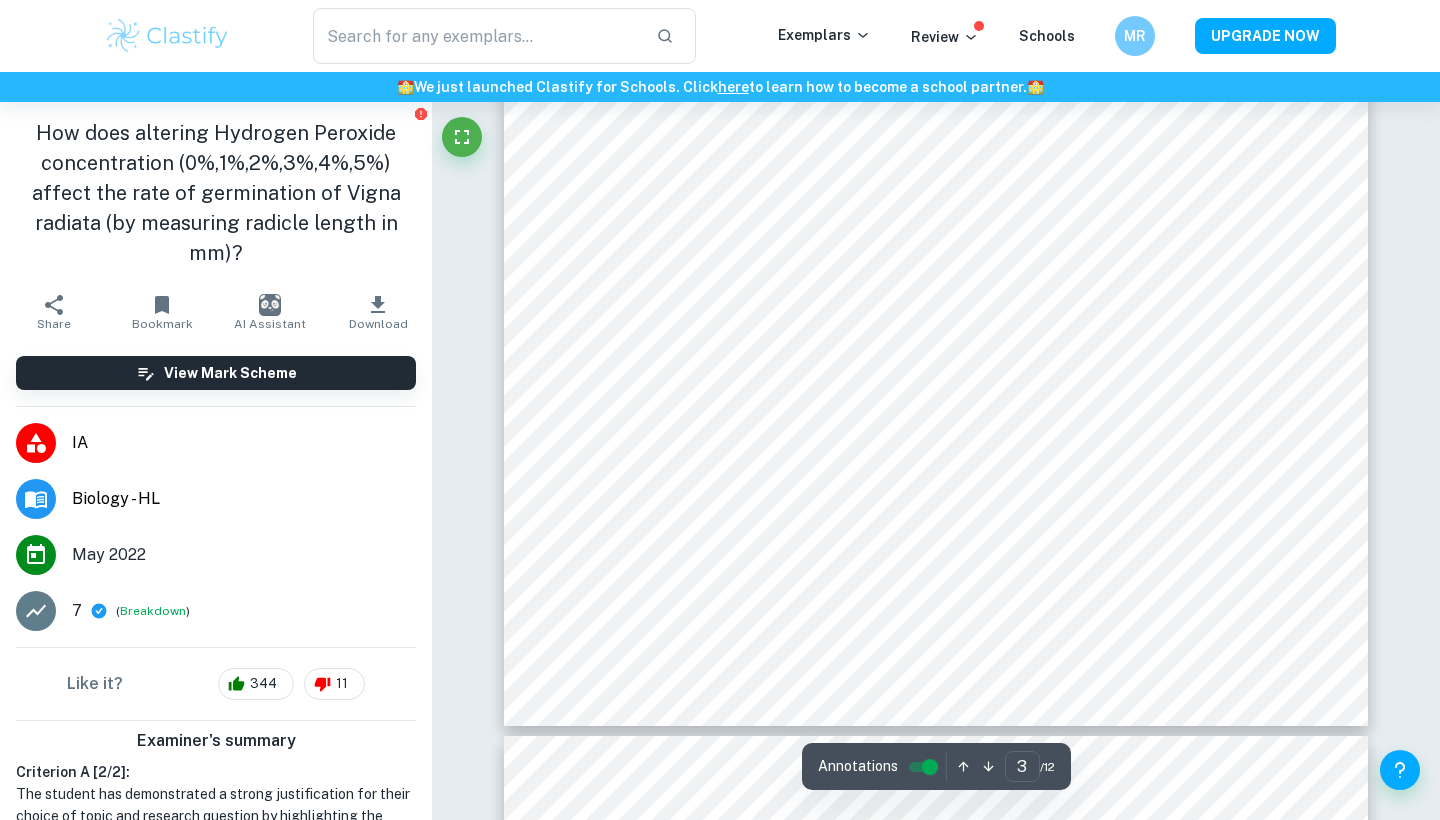 scroll, scrollTop: 3391, scrollLeft: 0, axis: vertical 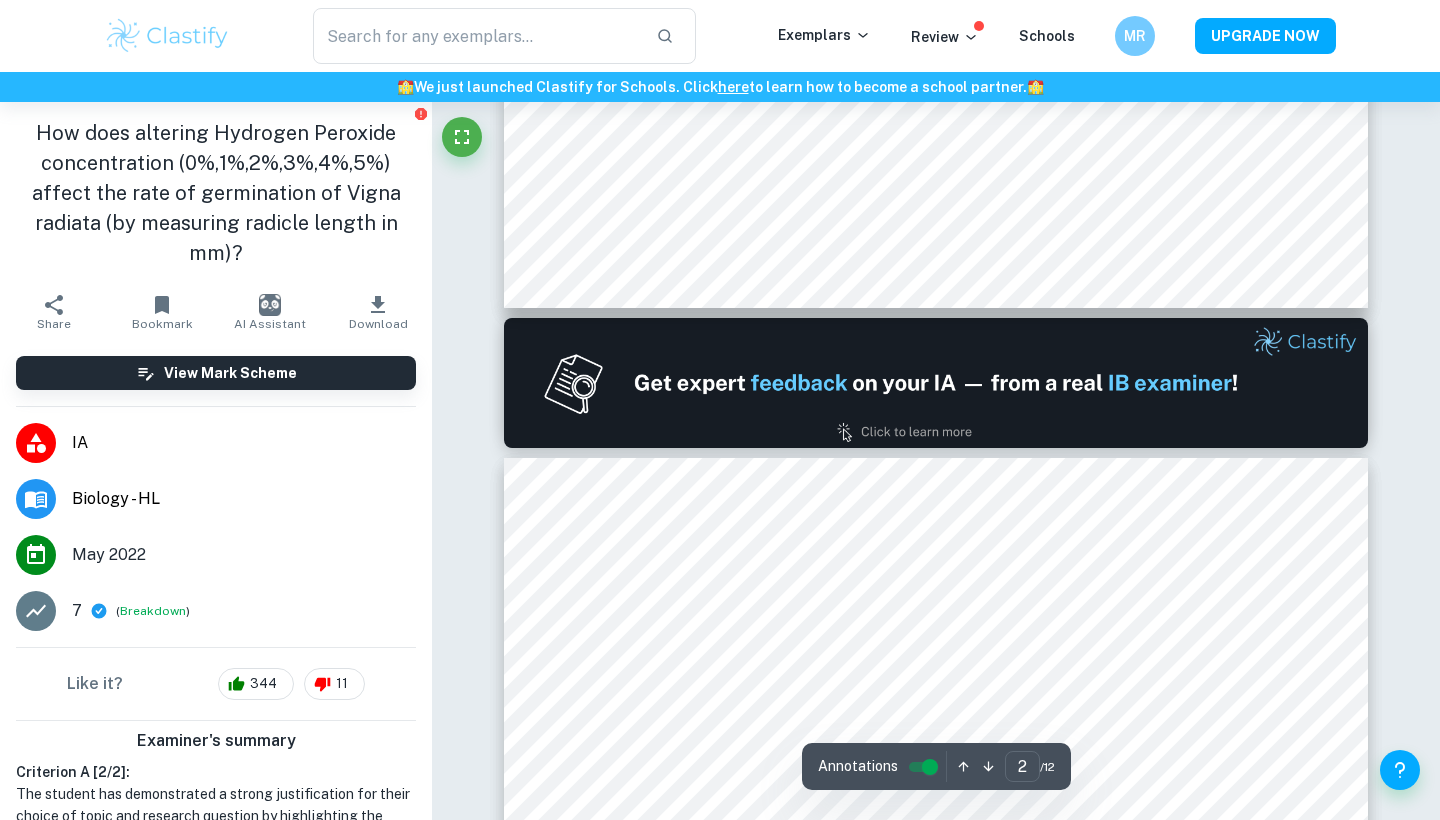 type on "1" 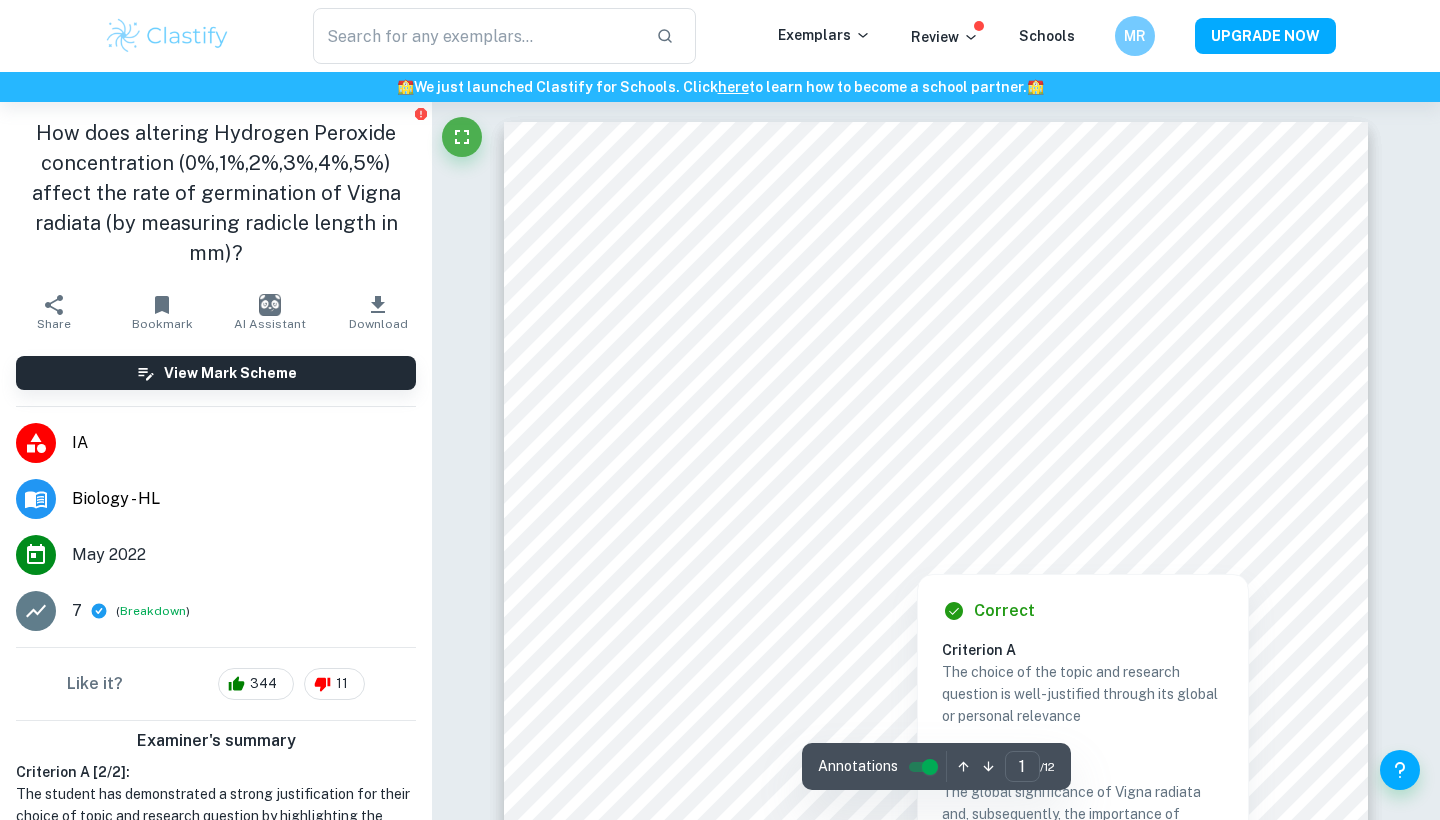 scroll, scrollTop: 0, scrollLeft: 0, axis: both 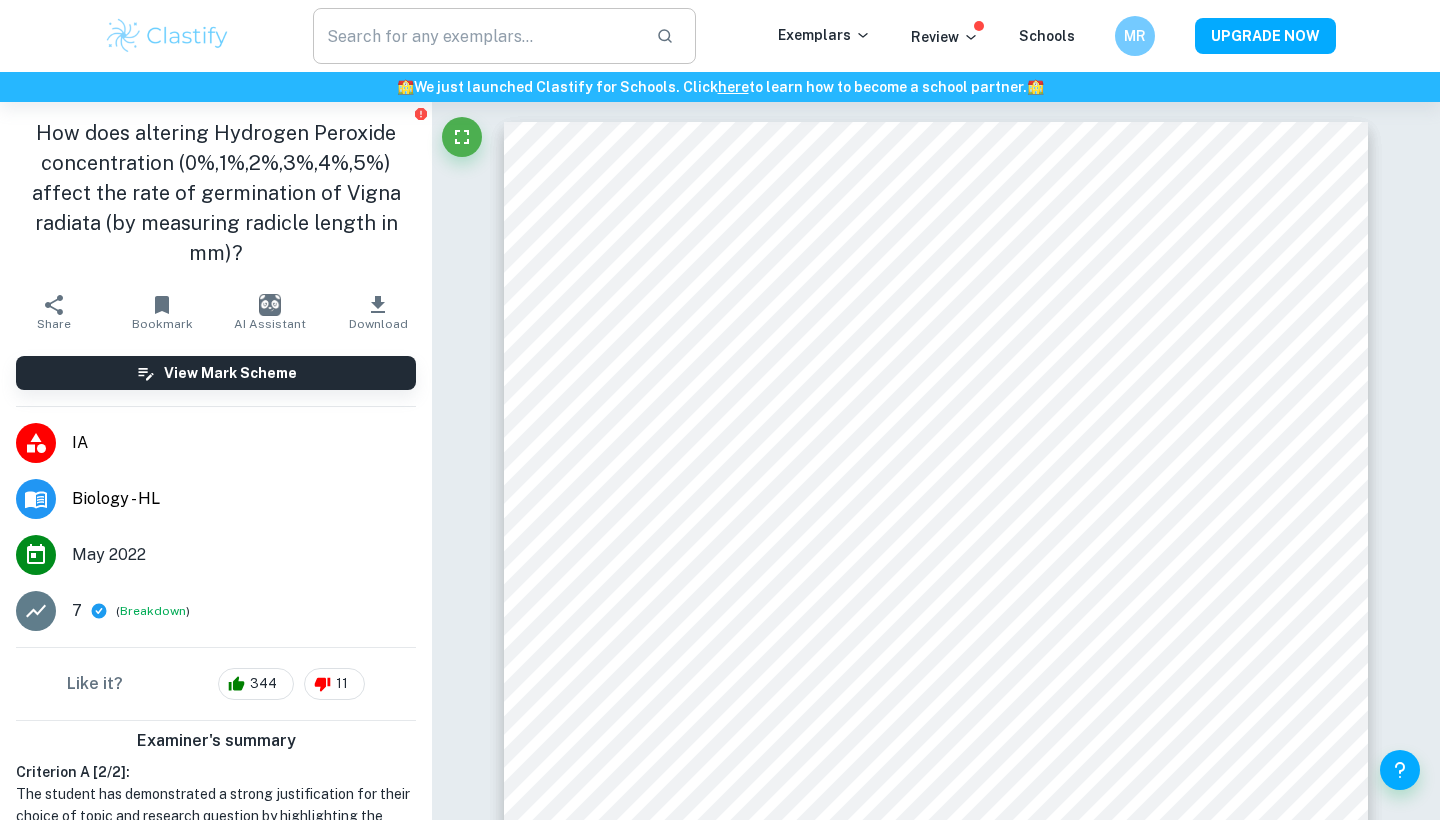 click at bounding box center [476, 36] 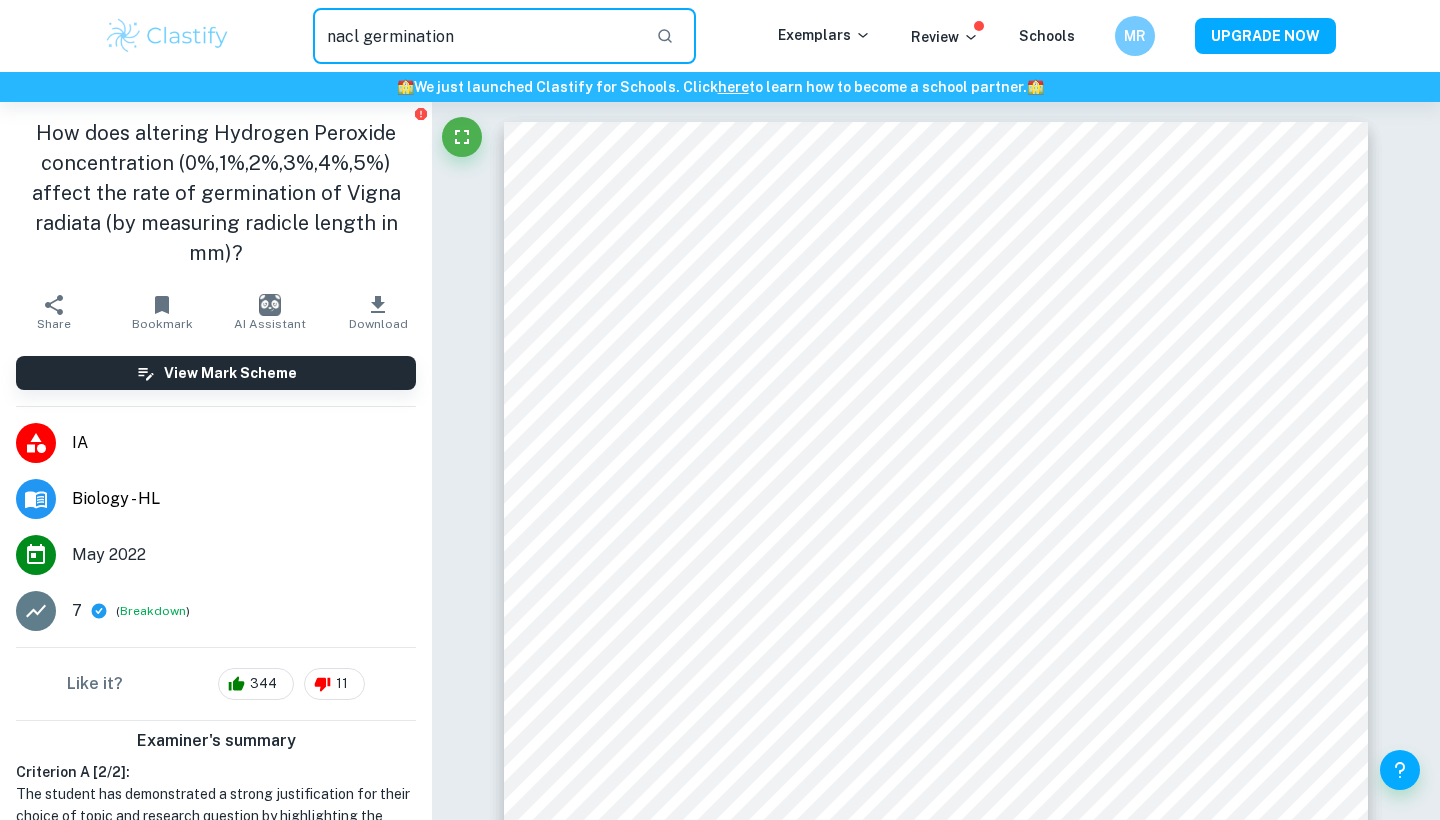 type on "nacl germination" 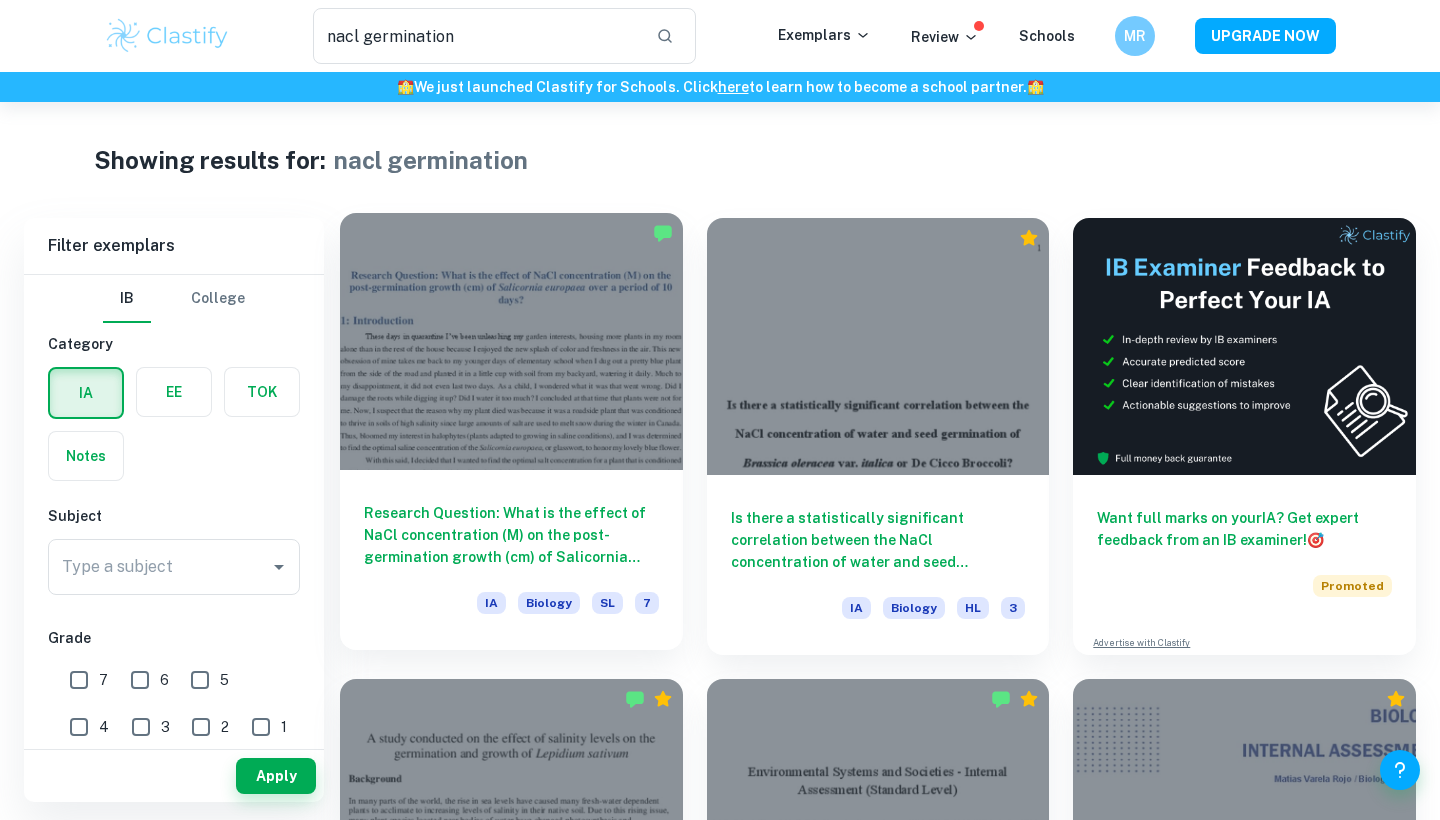 click at bounding box center (511, 341) 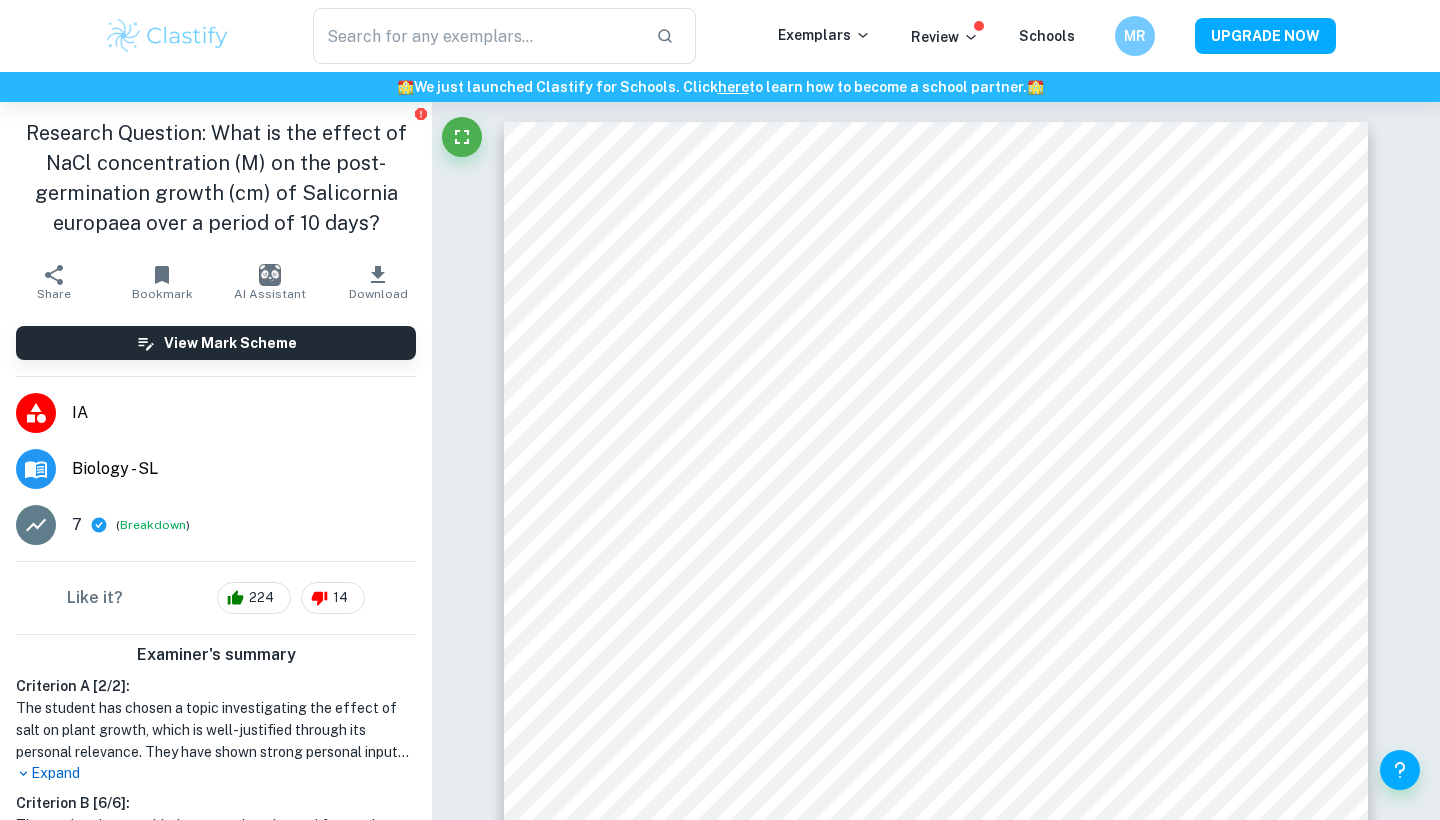 type on "nacl germination" 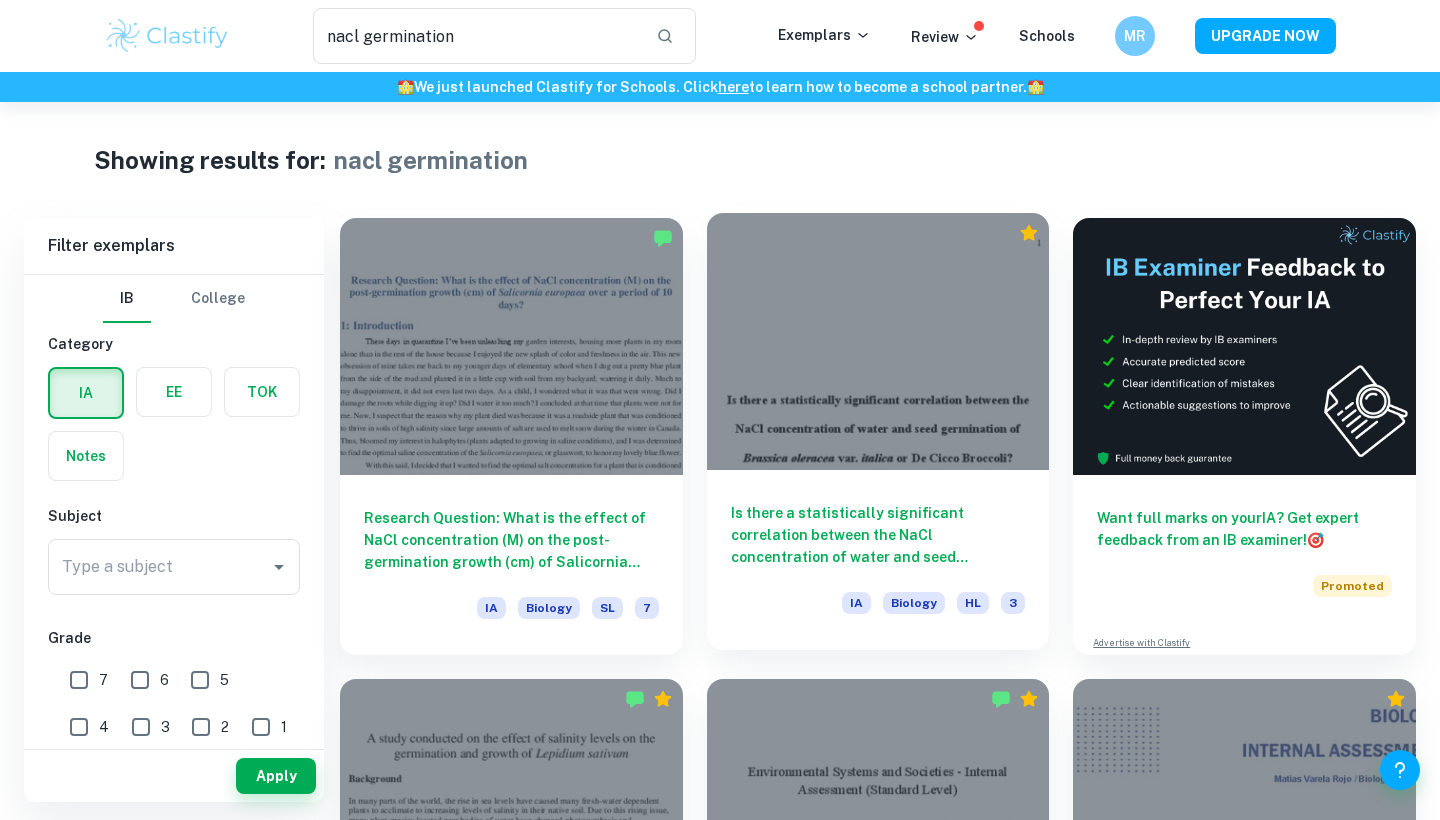 click at bounding box center (878, 341) 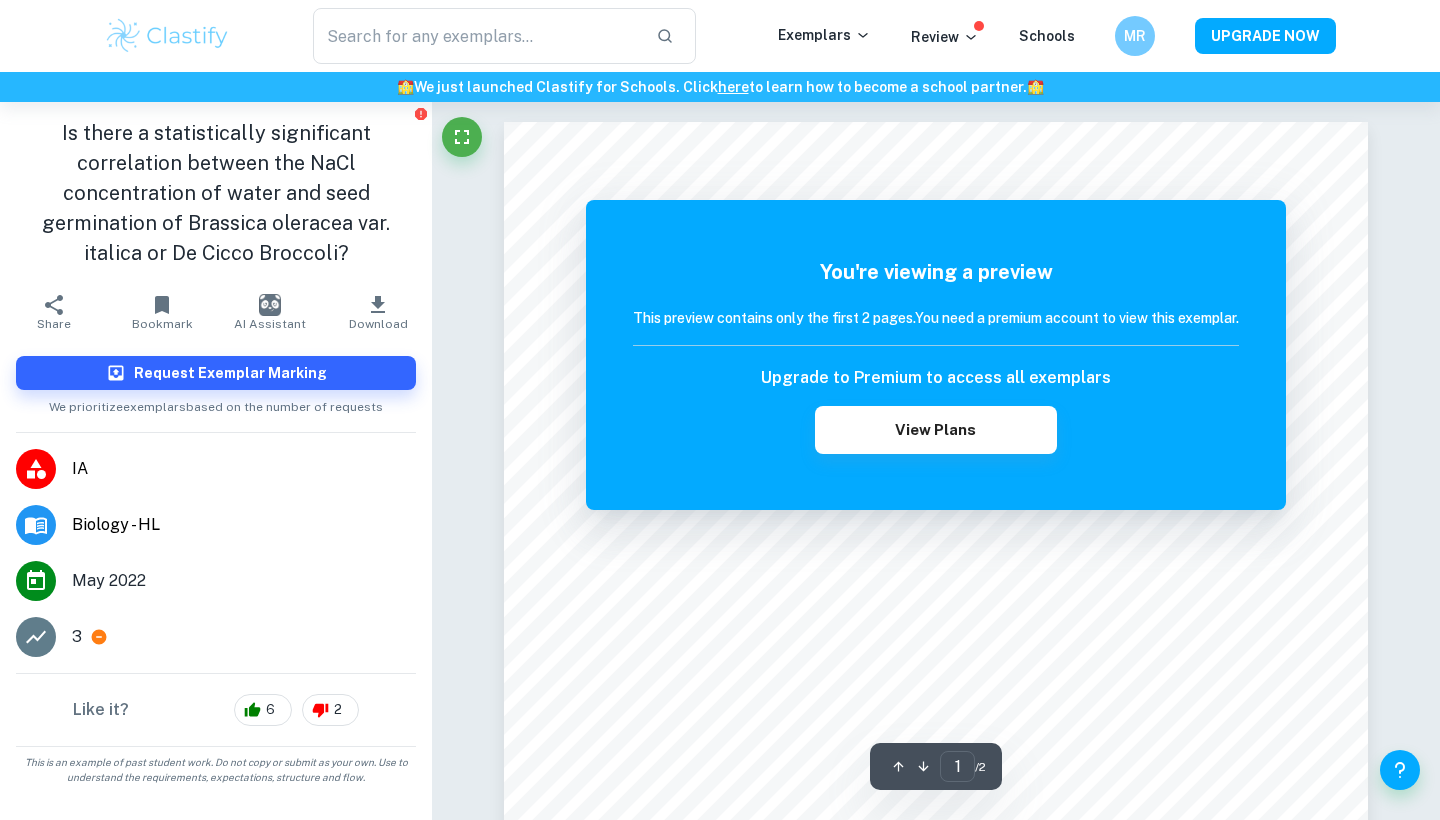 type on "nacl germination" 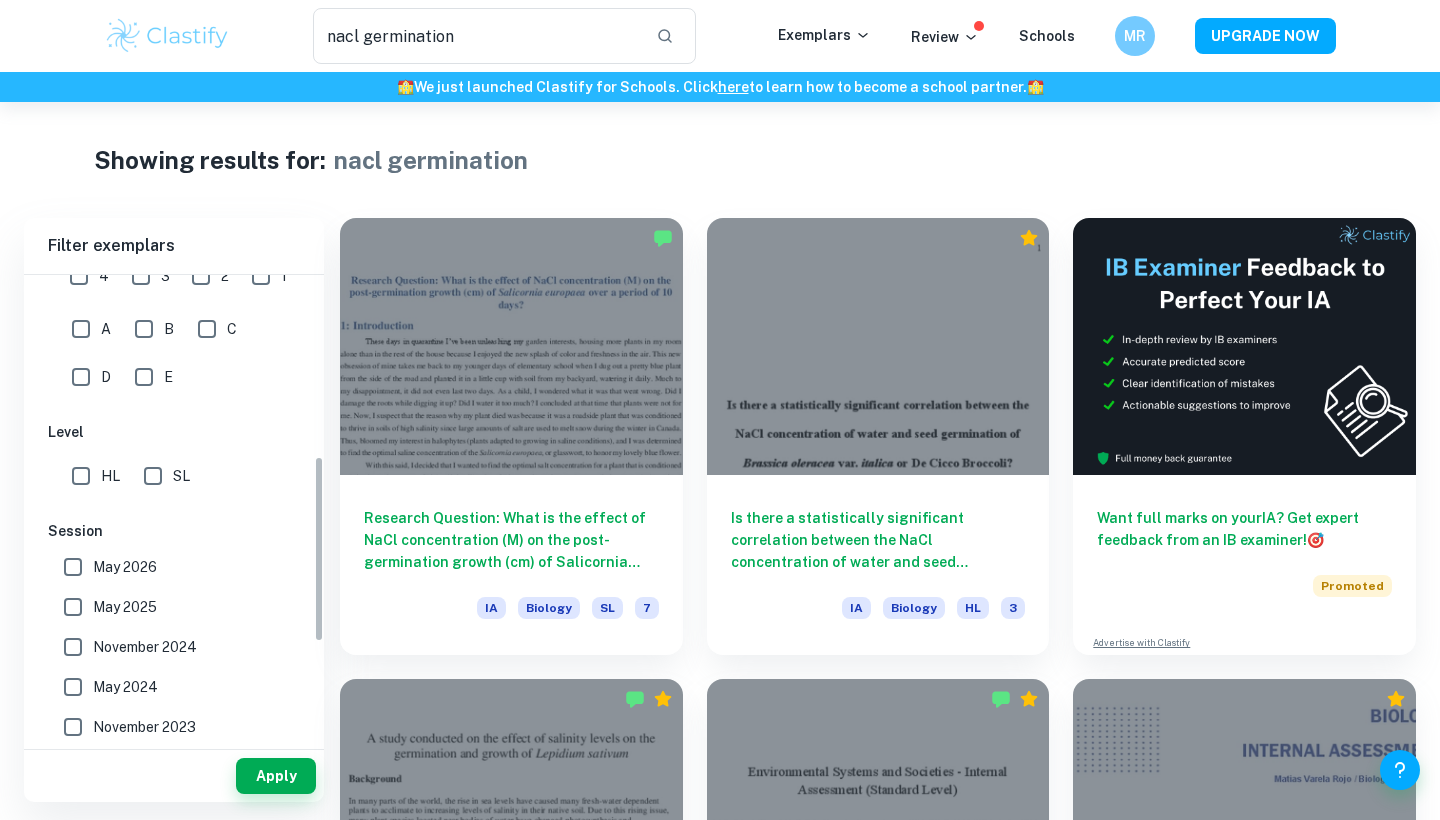 scroll, scrollTop: 509, scrollLeft: 0, axis: vertical 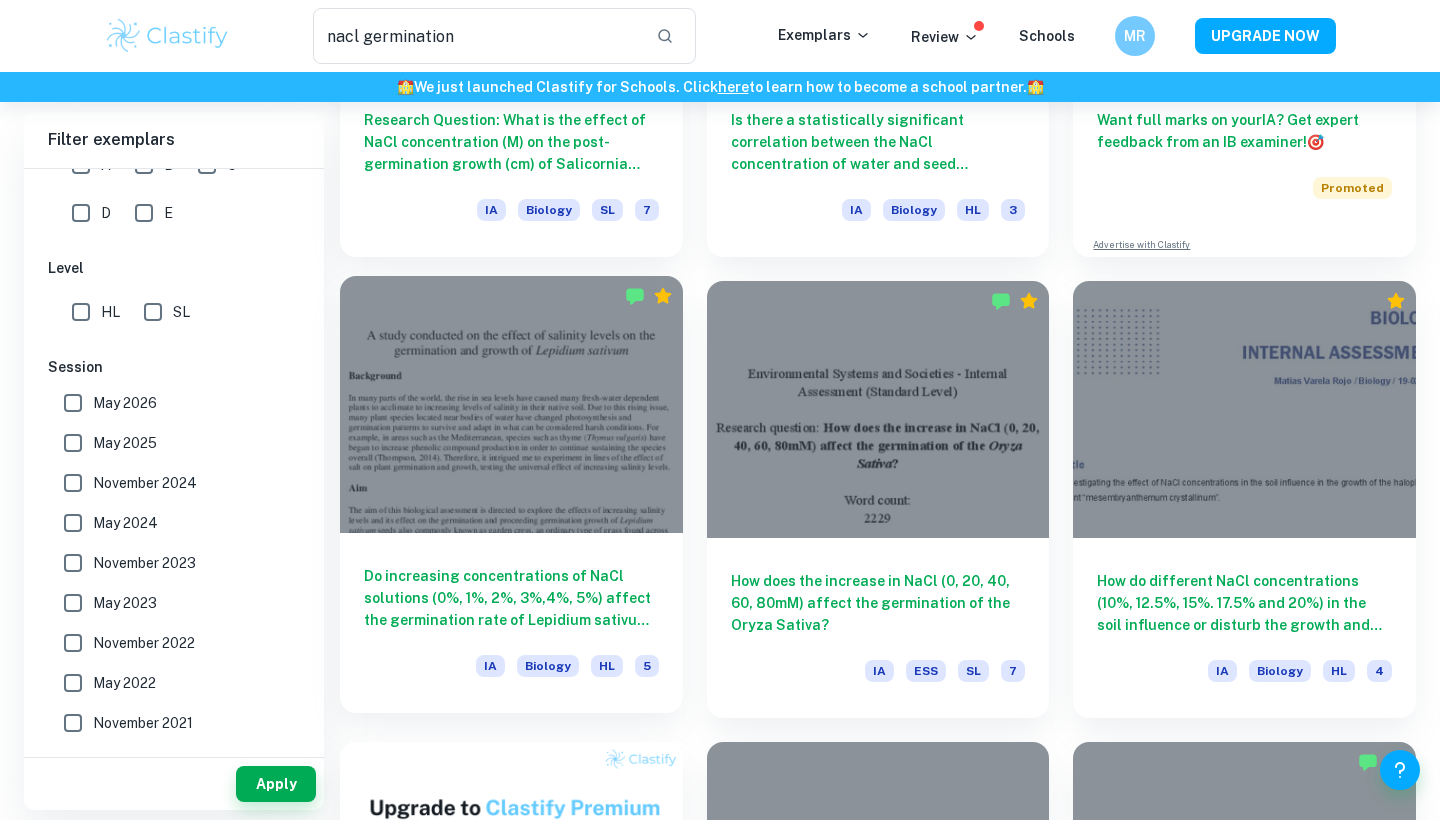 click at bounding box center (511, 404) 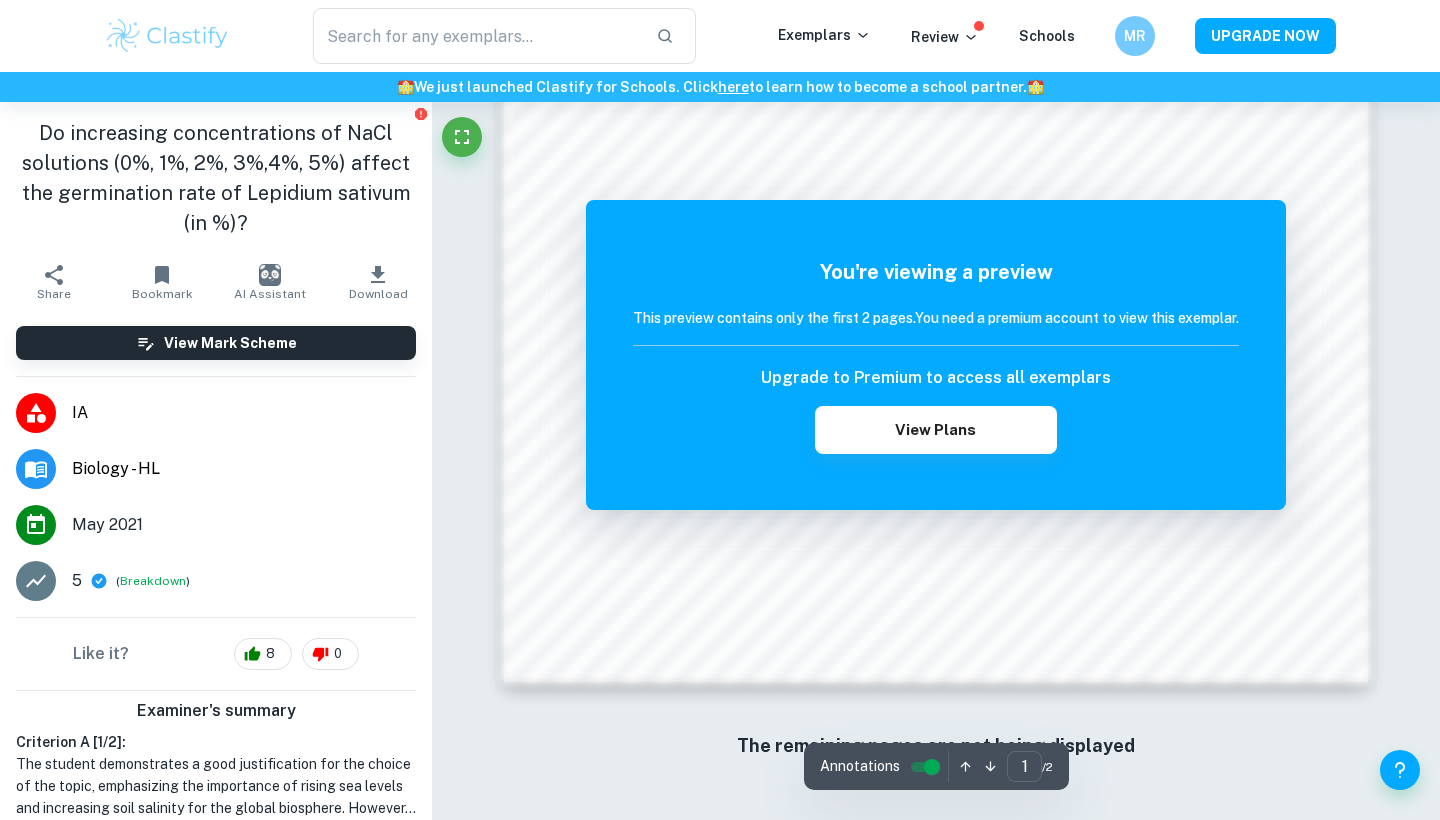 scroll, scrollTop: 1894, scrollLeft: 0, axis: vertical 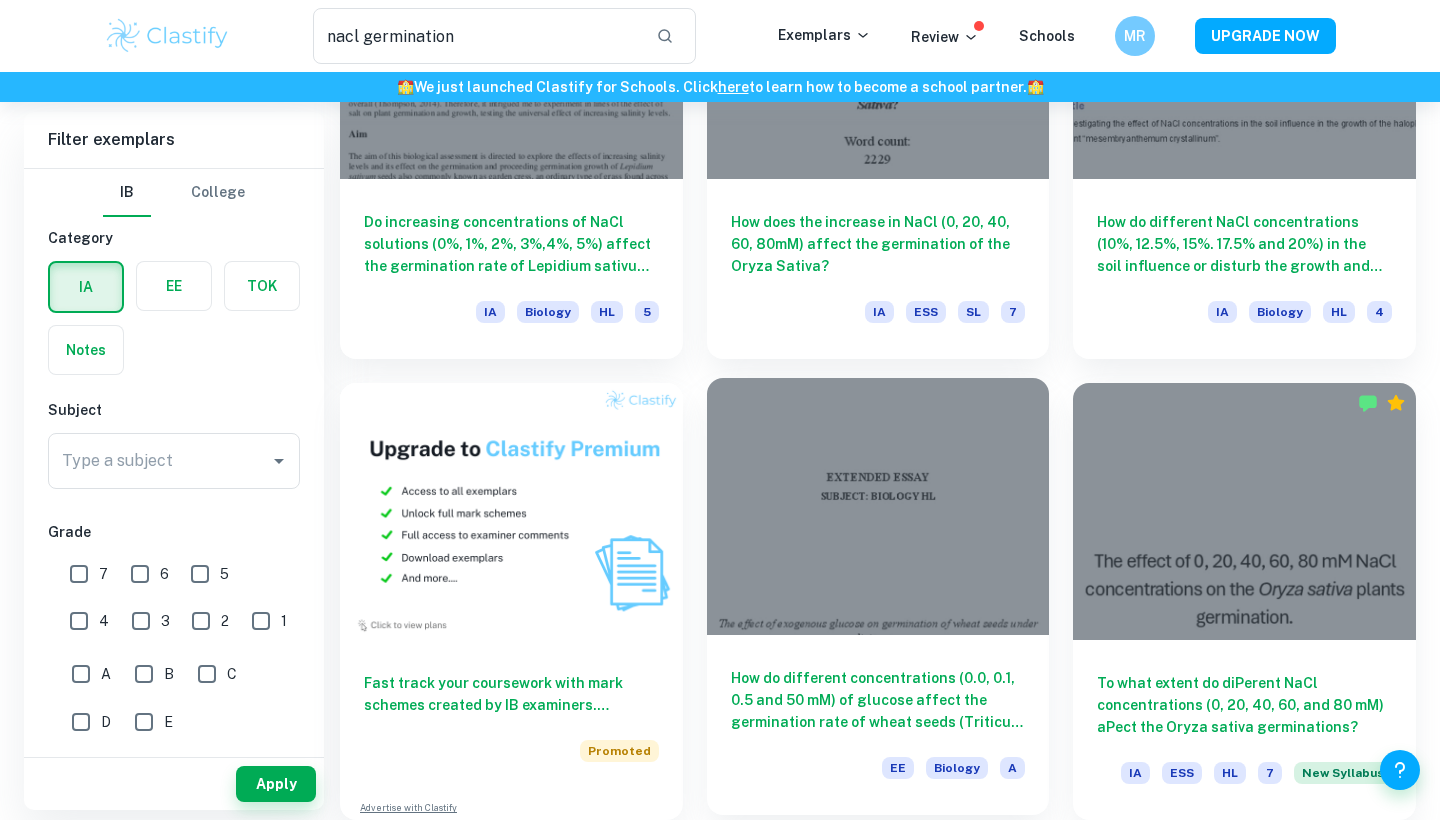 click at bounding box center [878, 506] 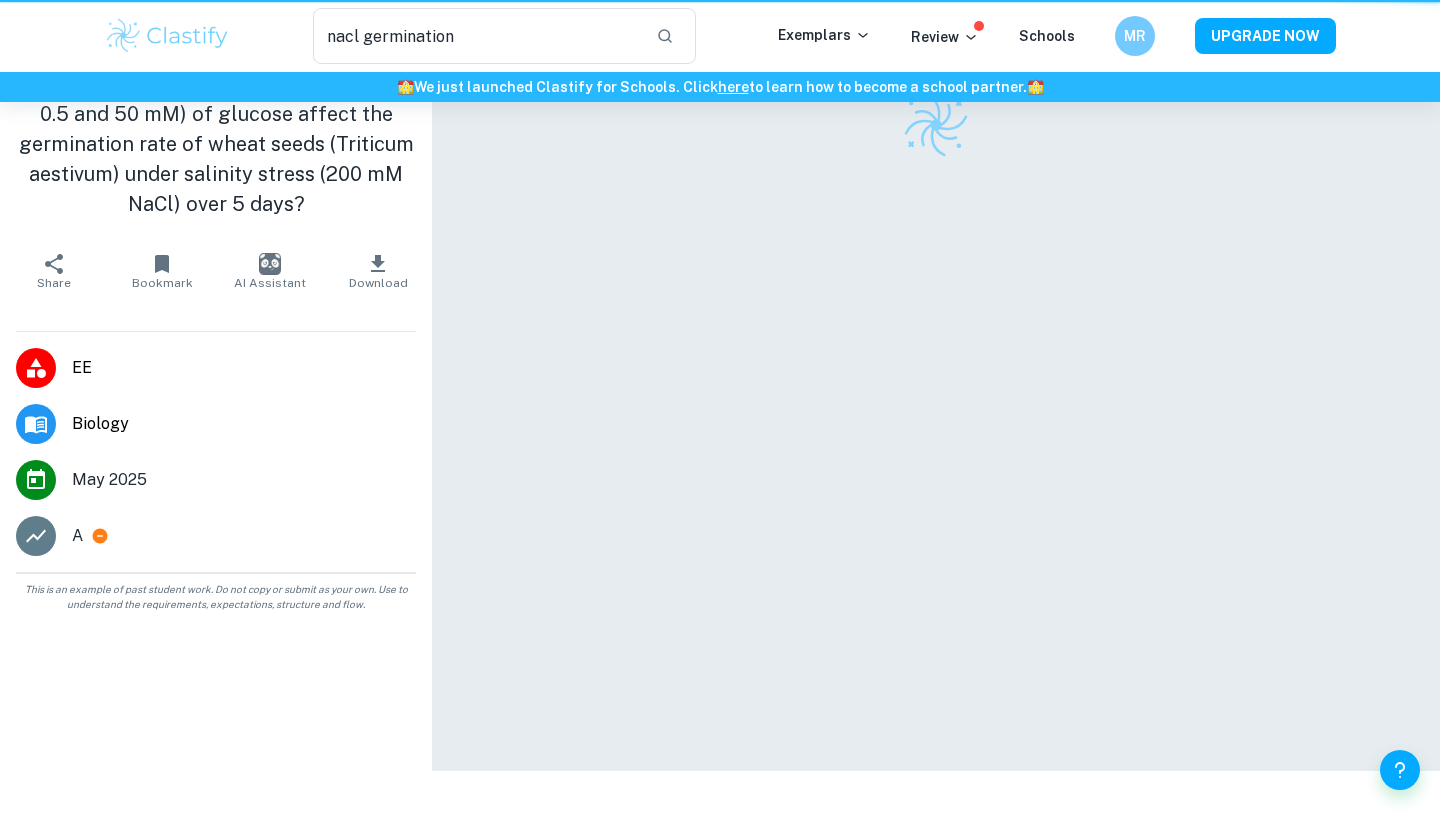 type 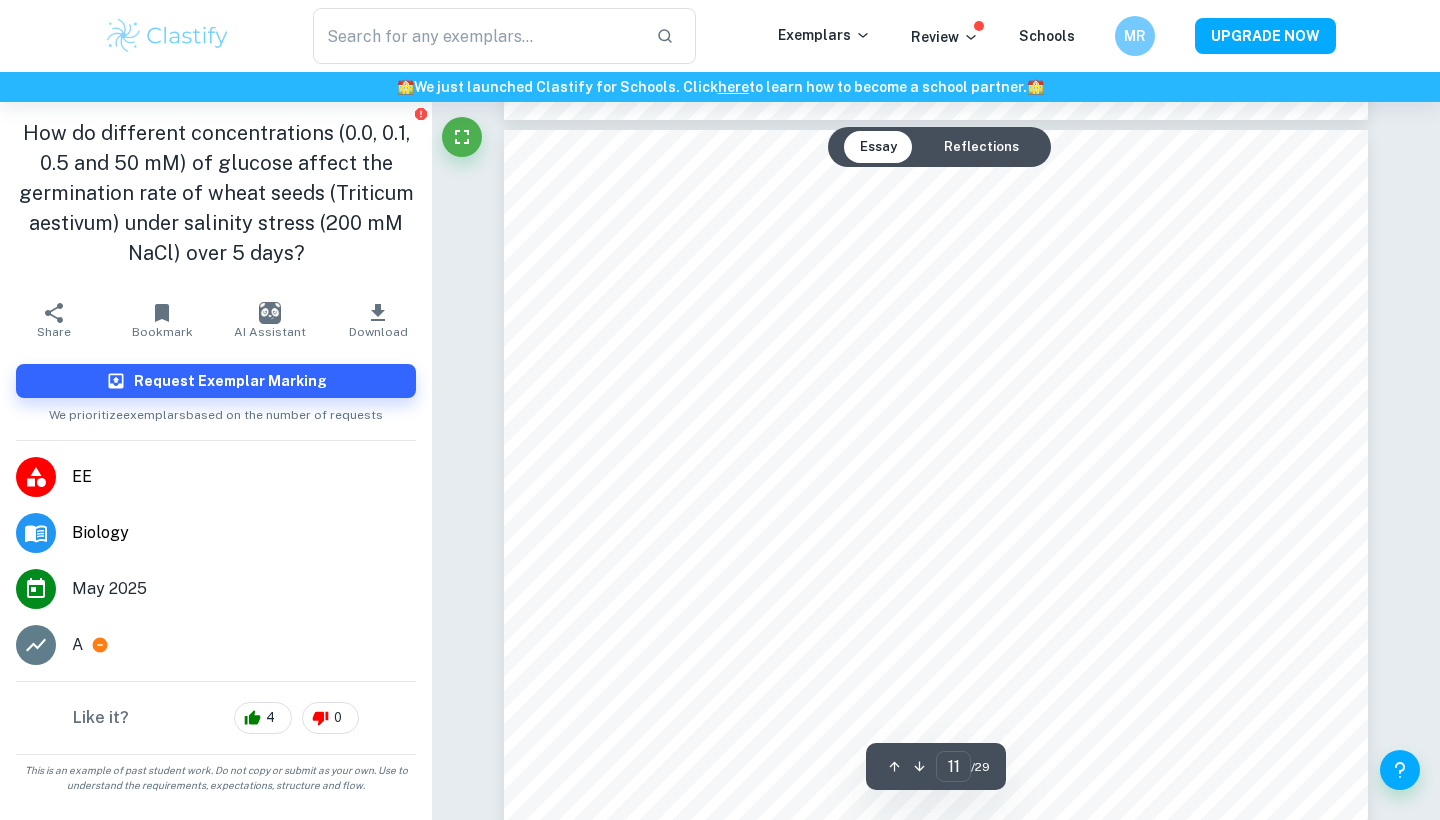 scroll, scrollTop: 12721, scrollLeft: 0, axis: vertical 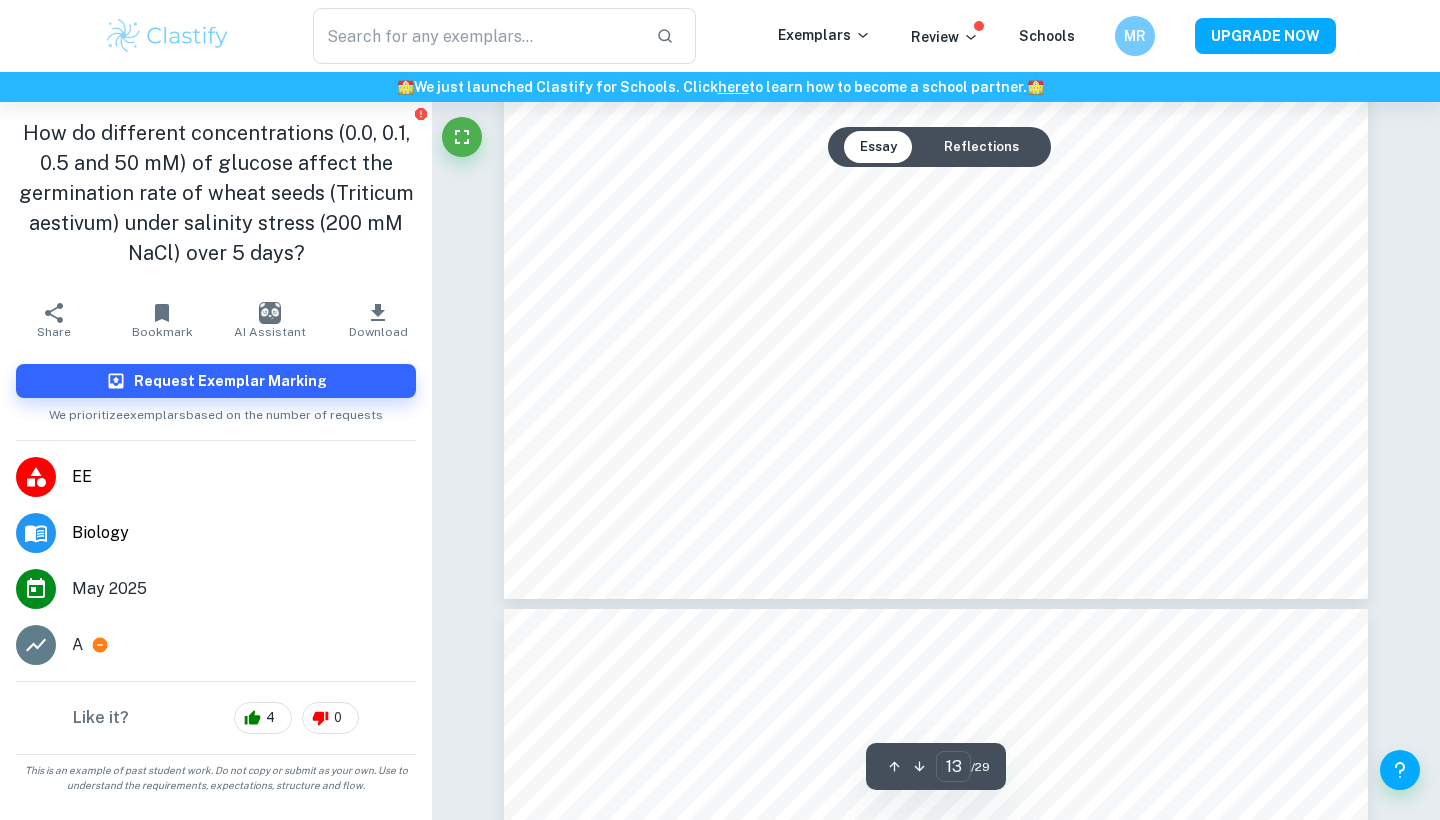 type on "14" 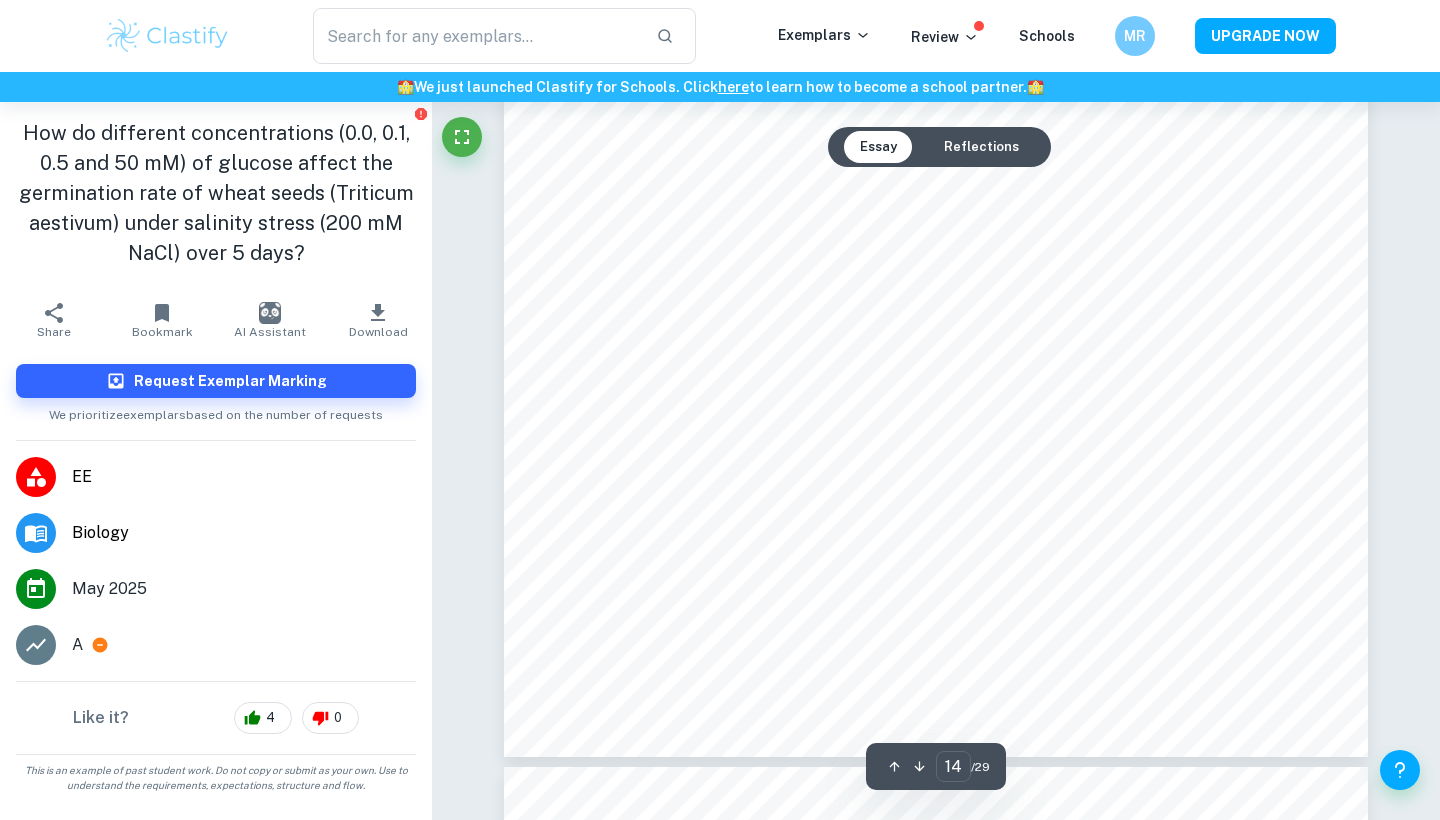 scroll, scrollTop: 17138, scrollLeft: 0, axis: vertical 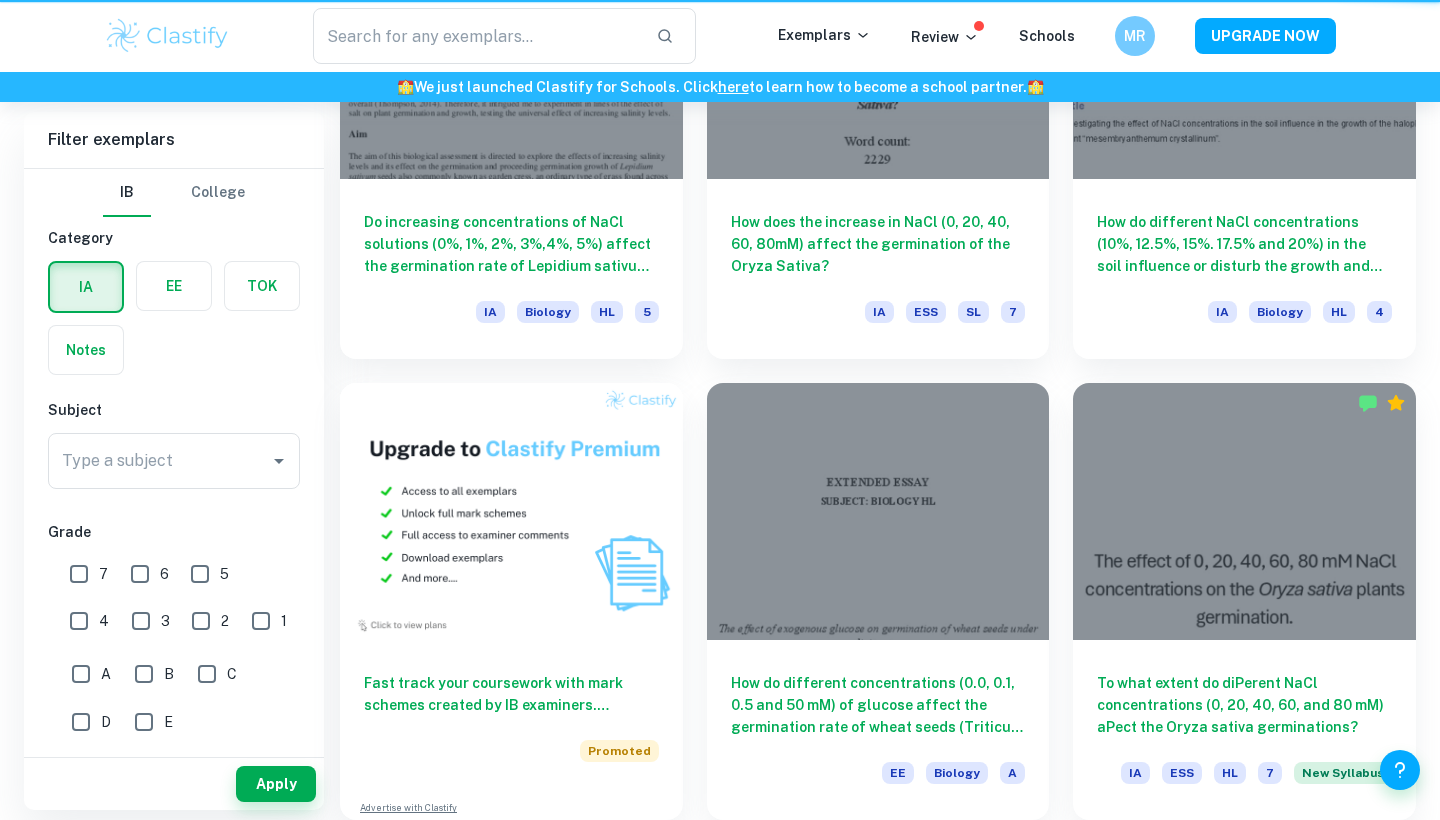 type on "nacl germination" 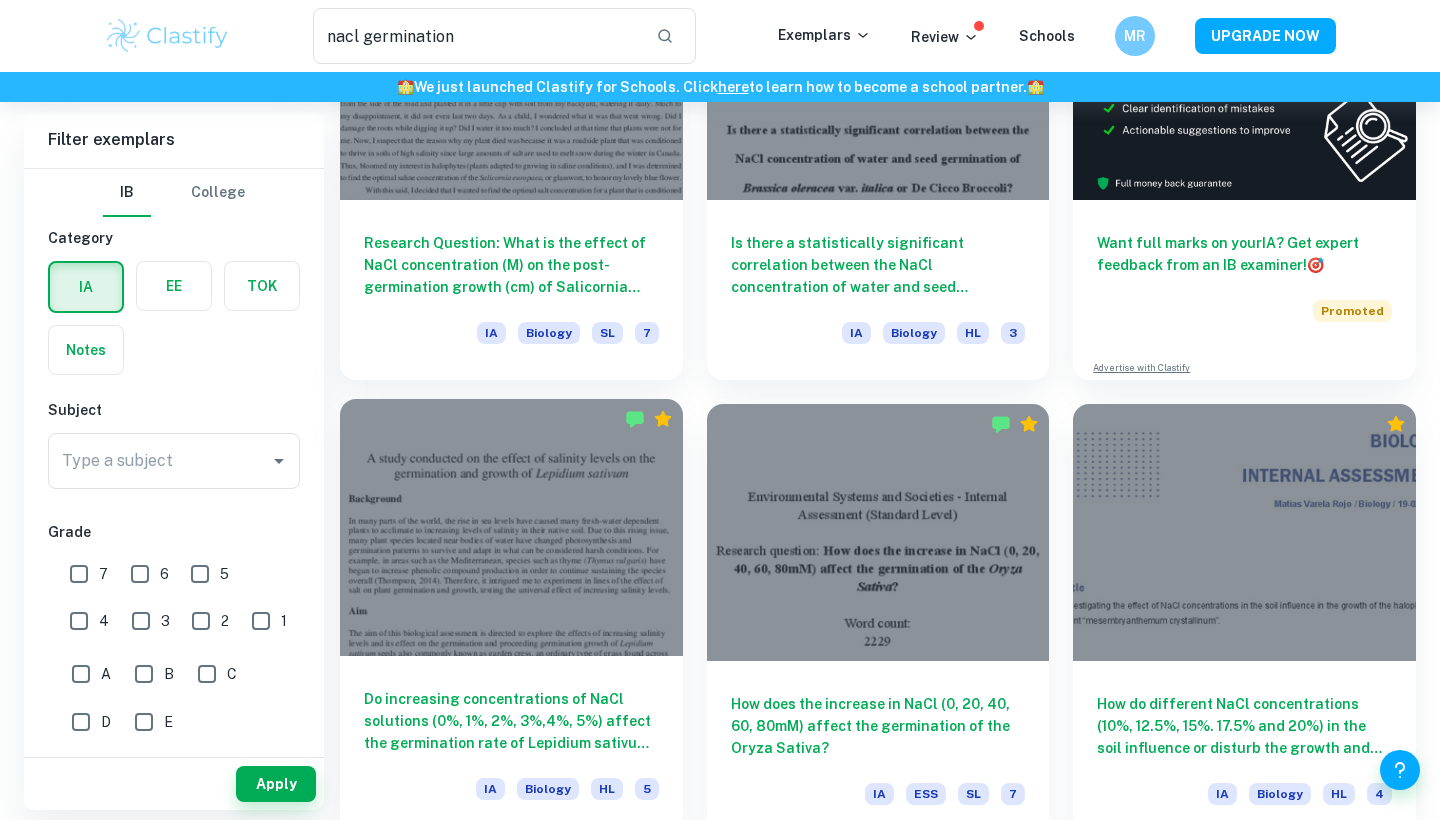 scroll, scrollTop: 381, scrollLeft: 0, axis: vertical 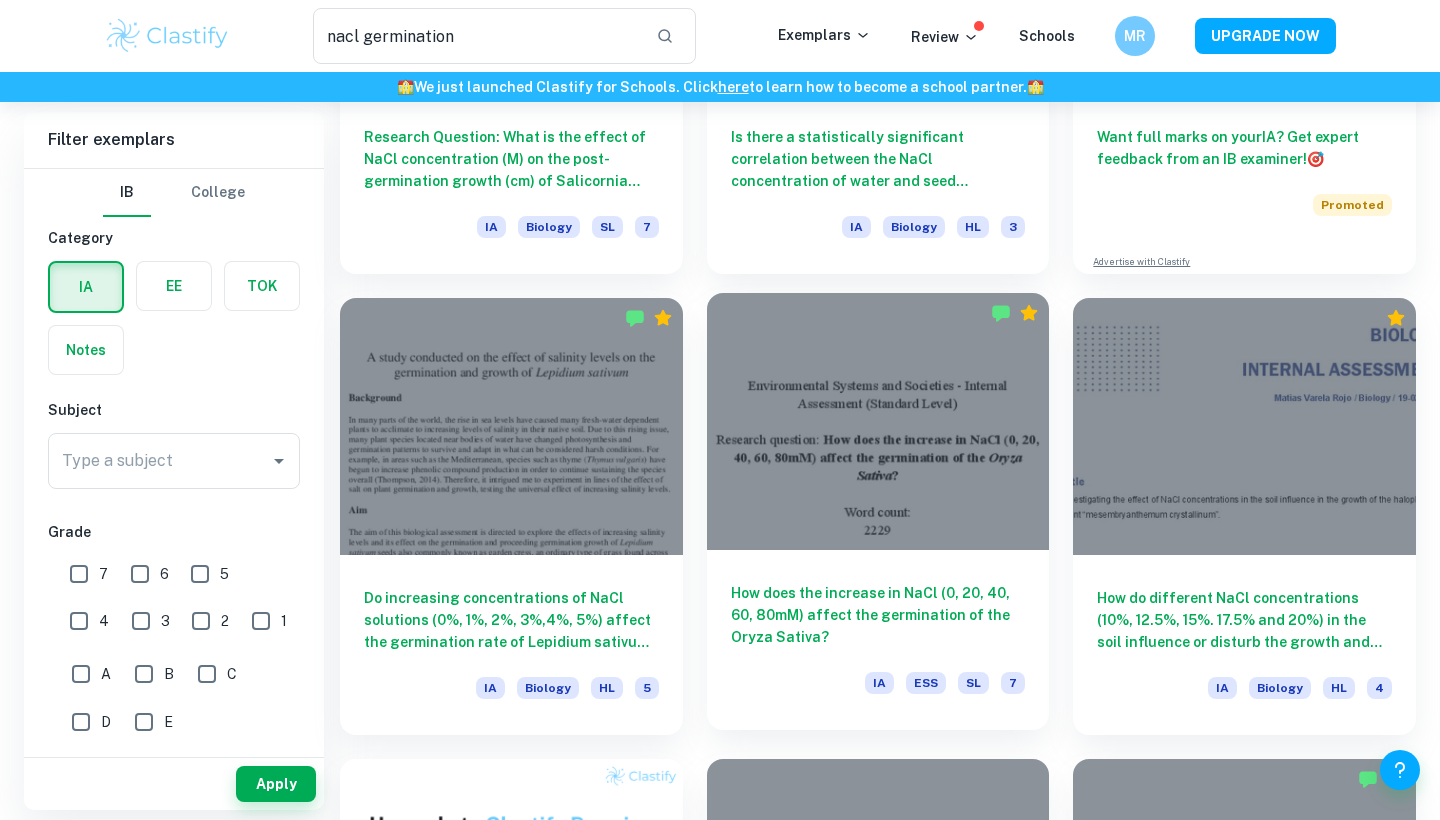 click at bounding box center [878, 421] 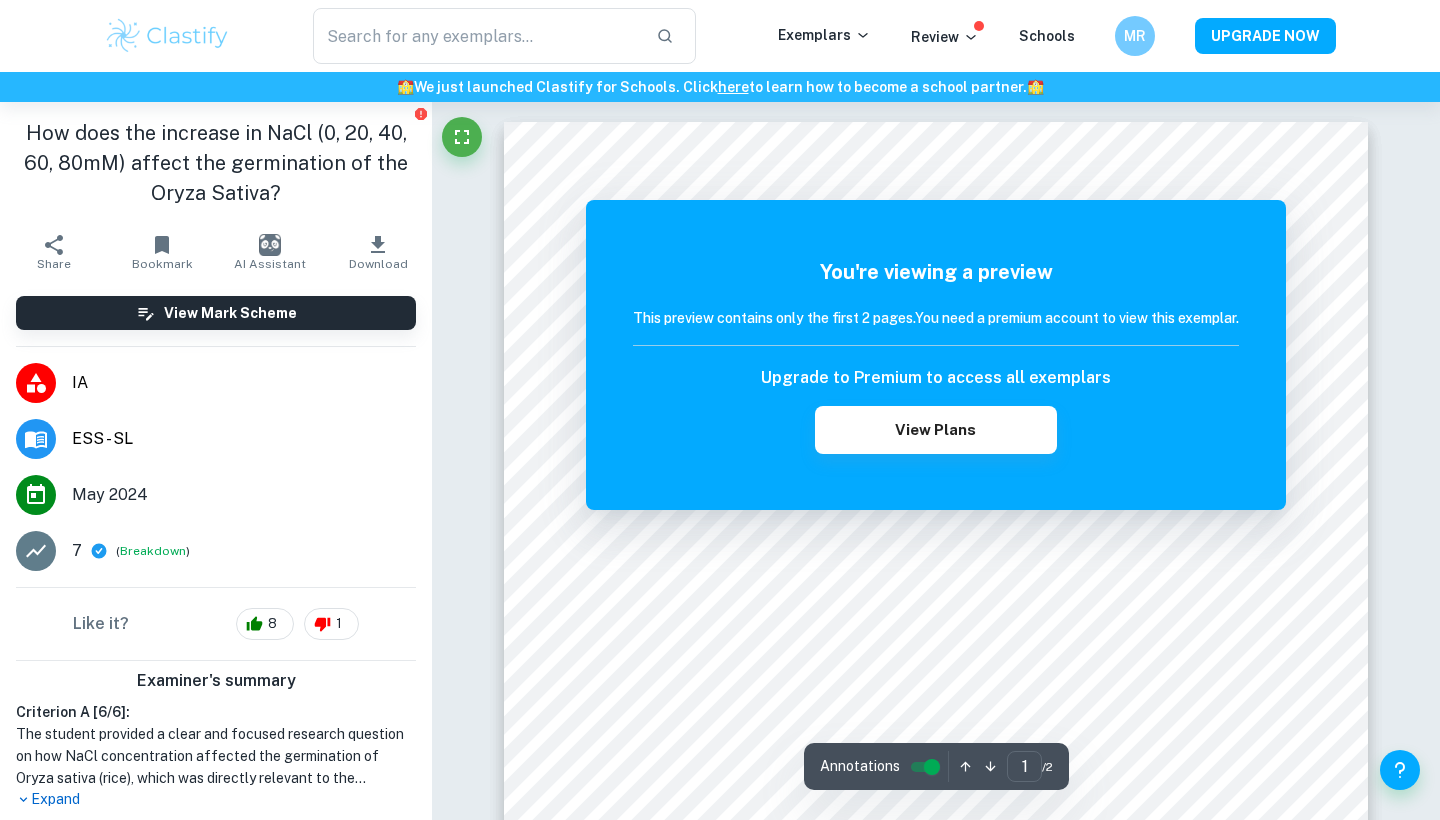 scroll, scrollTop: 0, scrollLeft: 0, axis: both 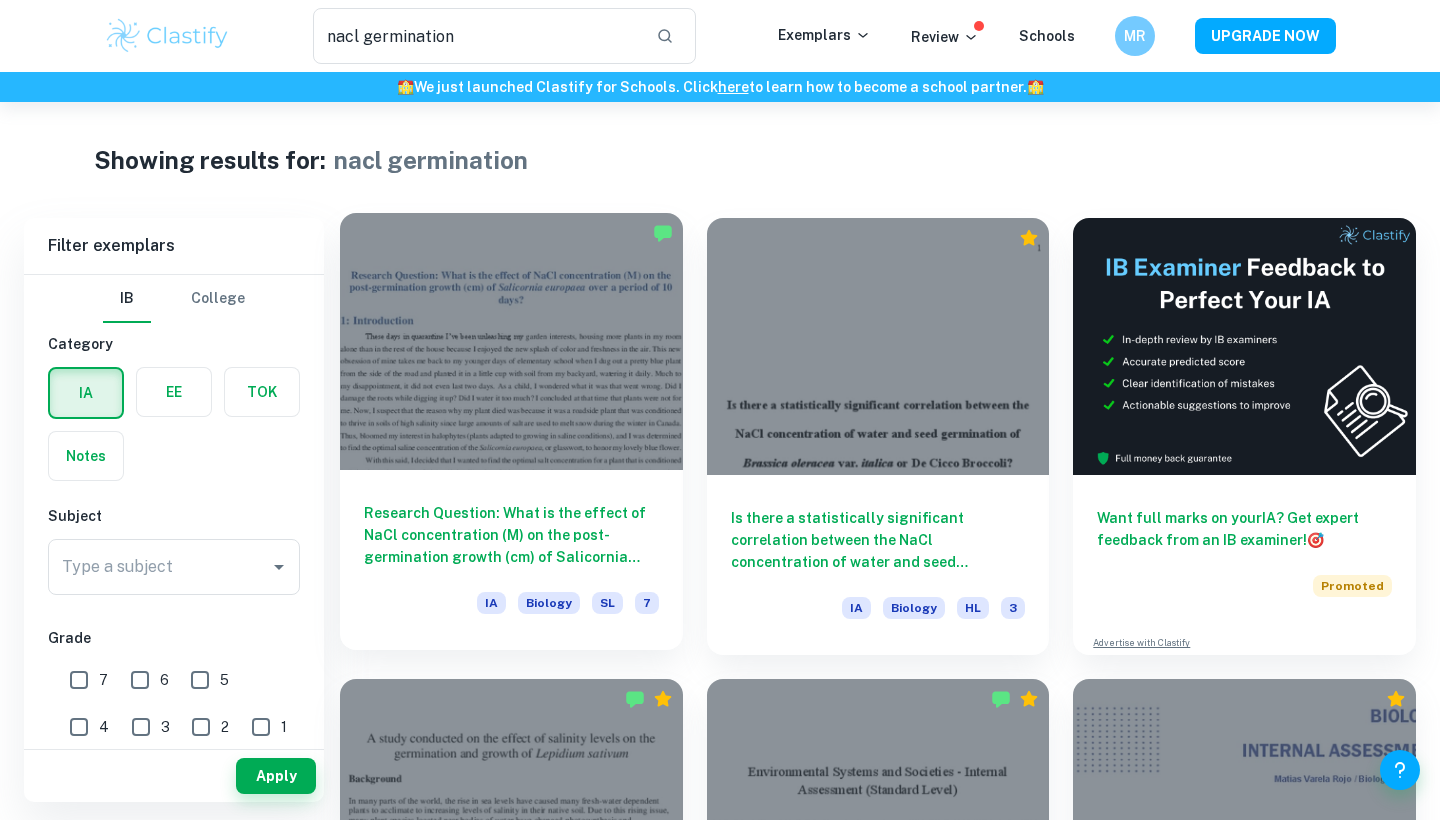 click at bounding box center [511, 341] 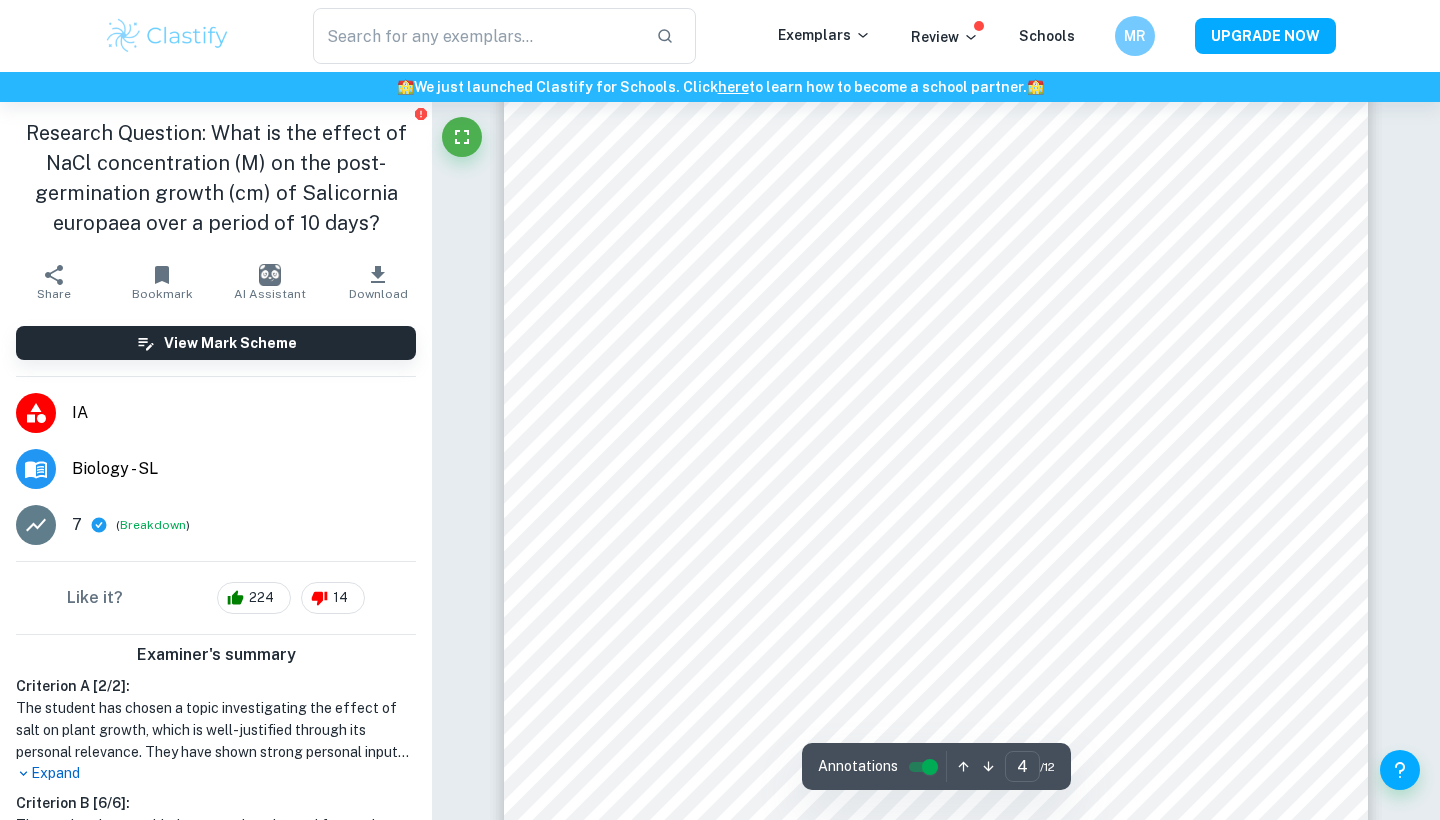scroll, scrollTop: 3767, scrollLeft: 0, axis: vertical 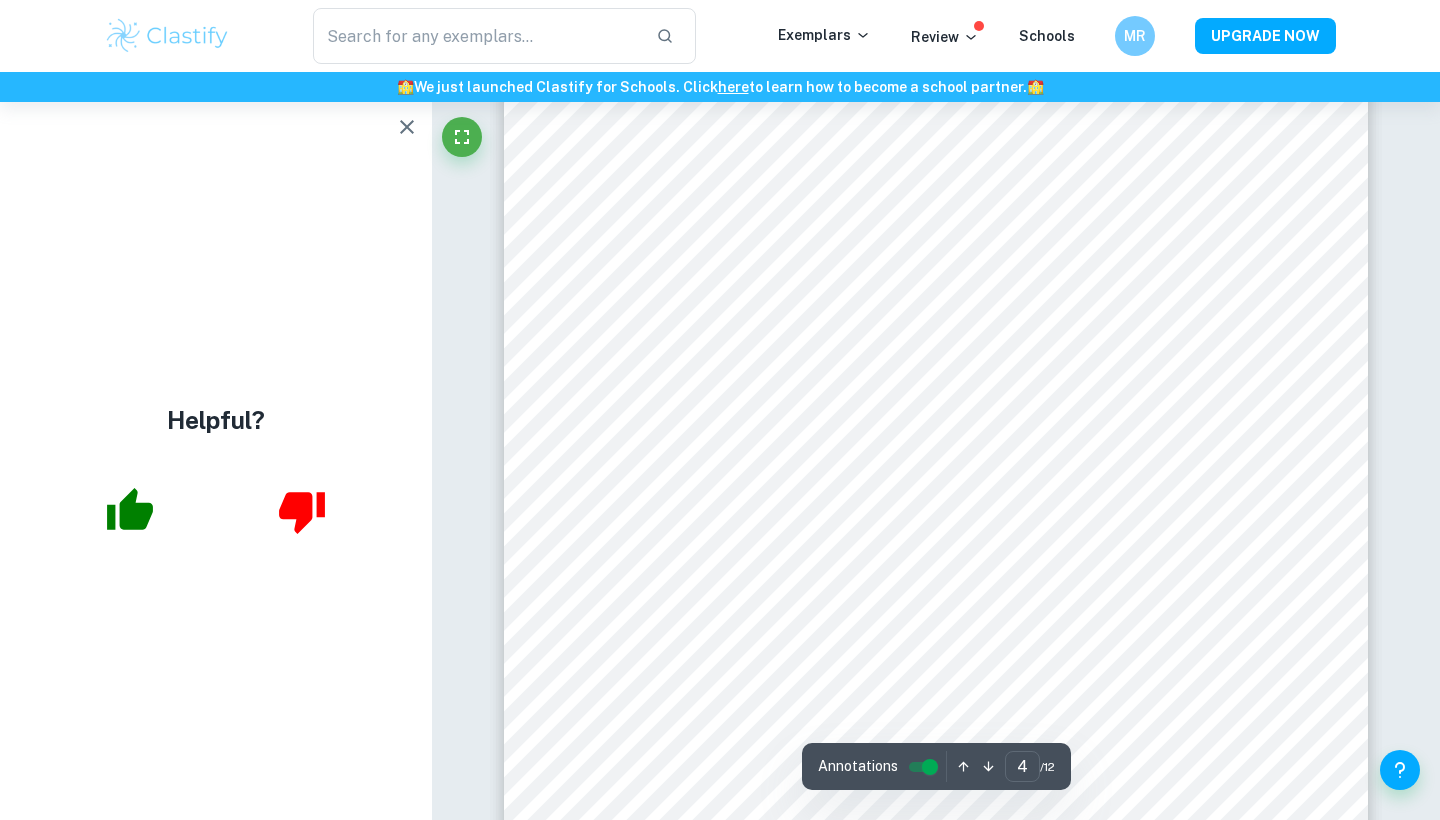 click at bounding box center (407, 127) 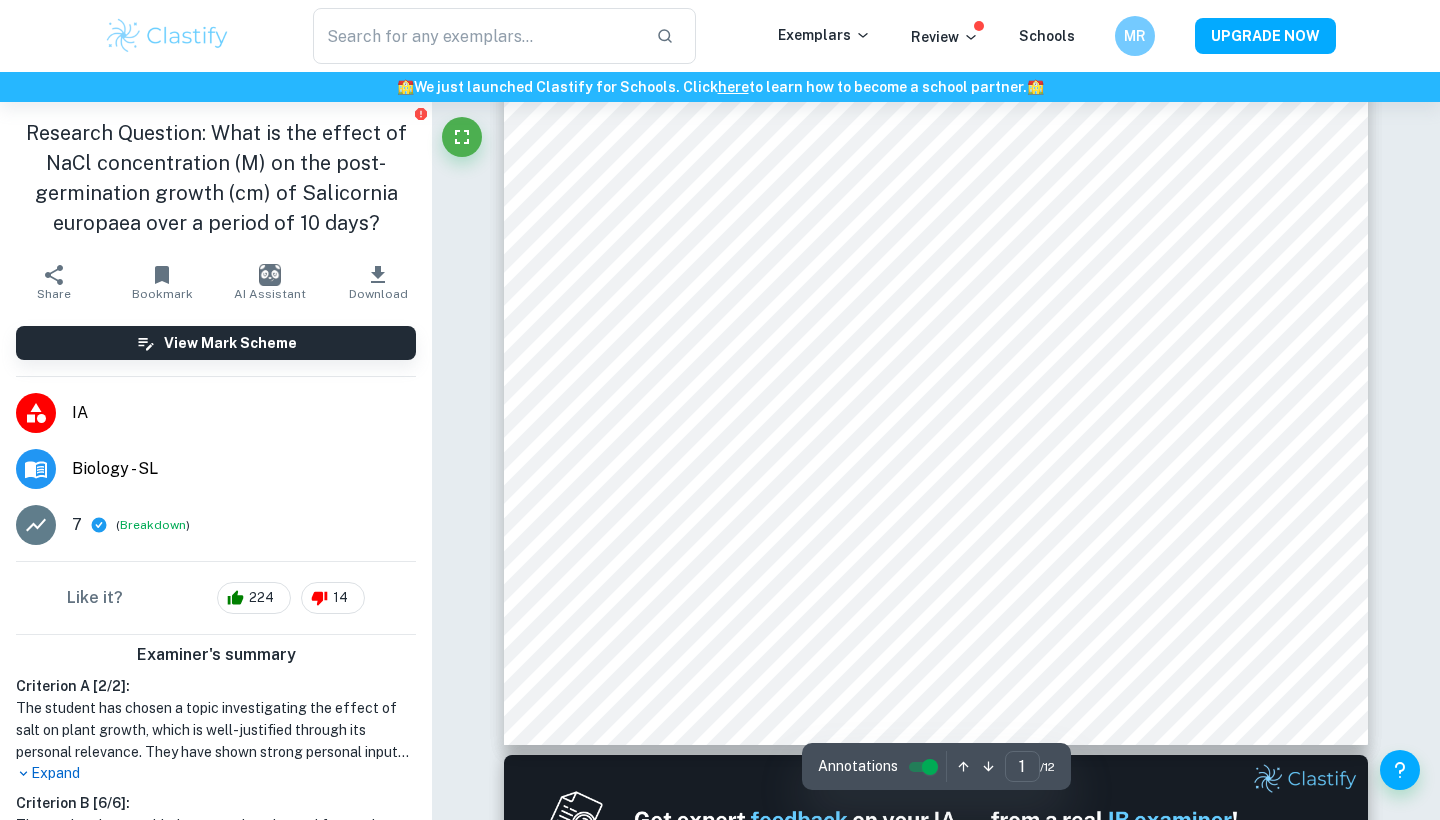 scroll, scrollTop: 496, scrollLeft: 1, axis: both 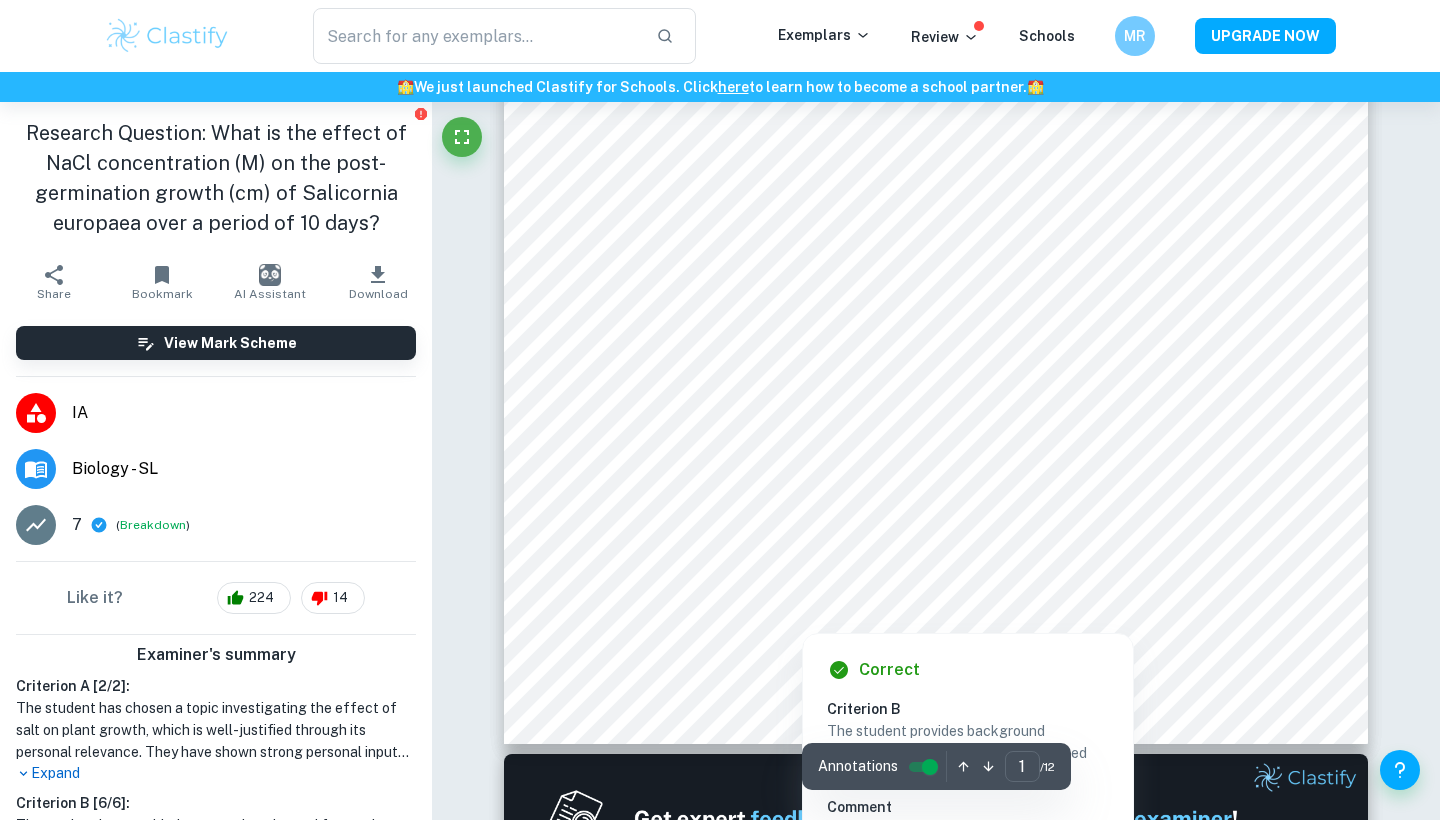 type on "2" 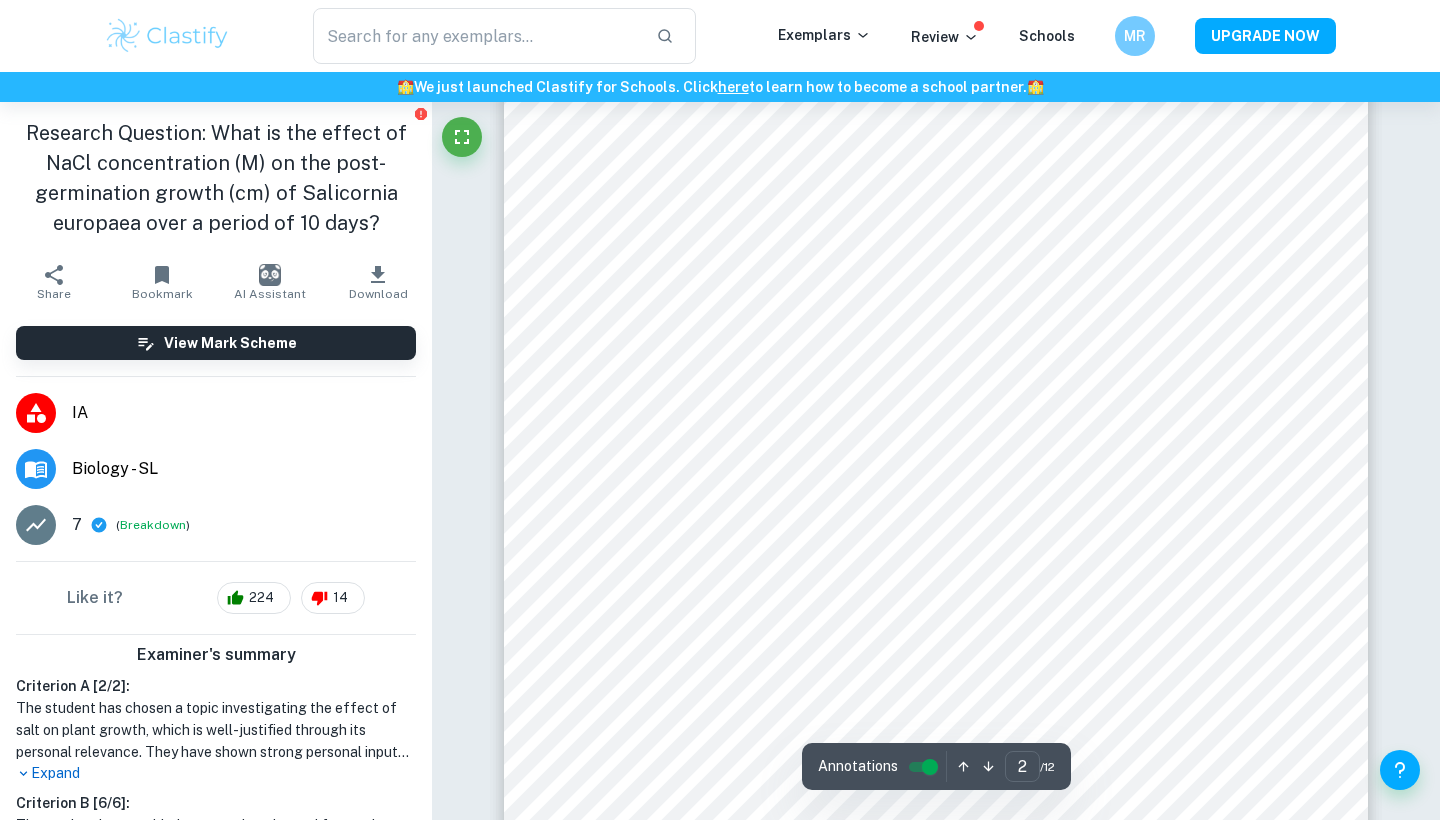 scroll, scrollTop: 1230, scrollLeft: 0, axis: vertical 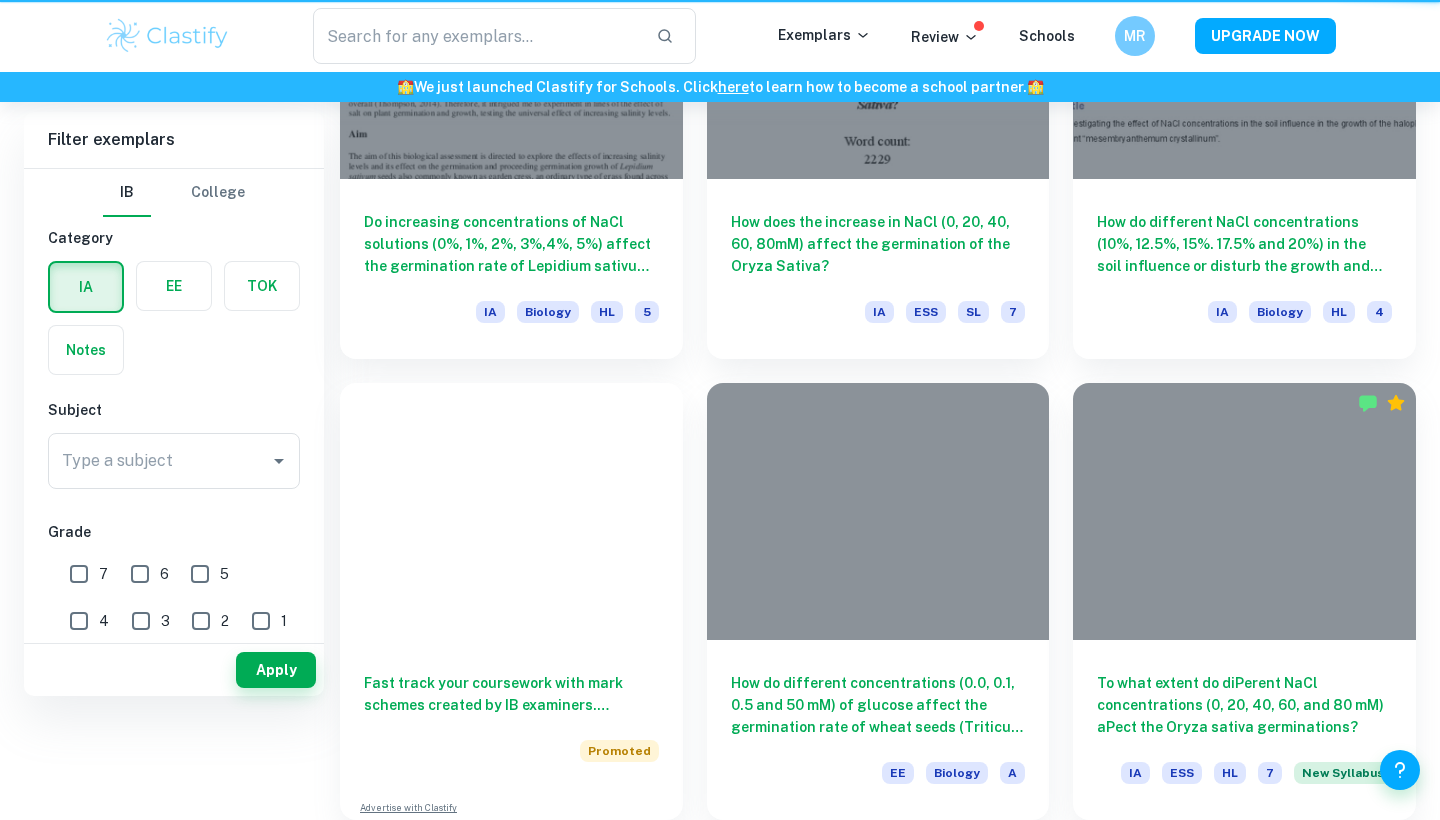 type on "nacl germination" 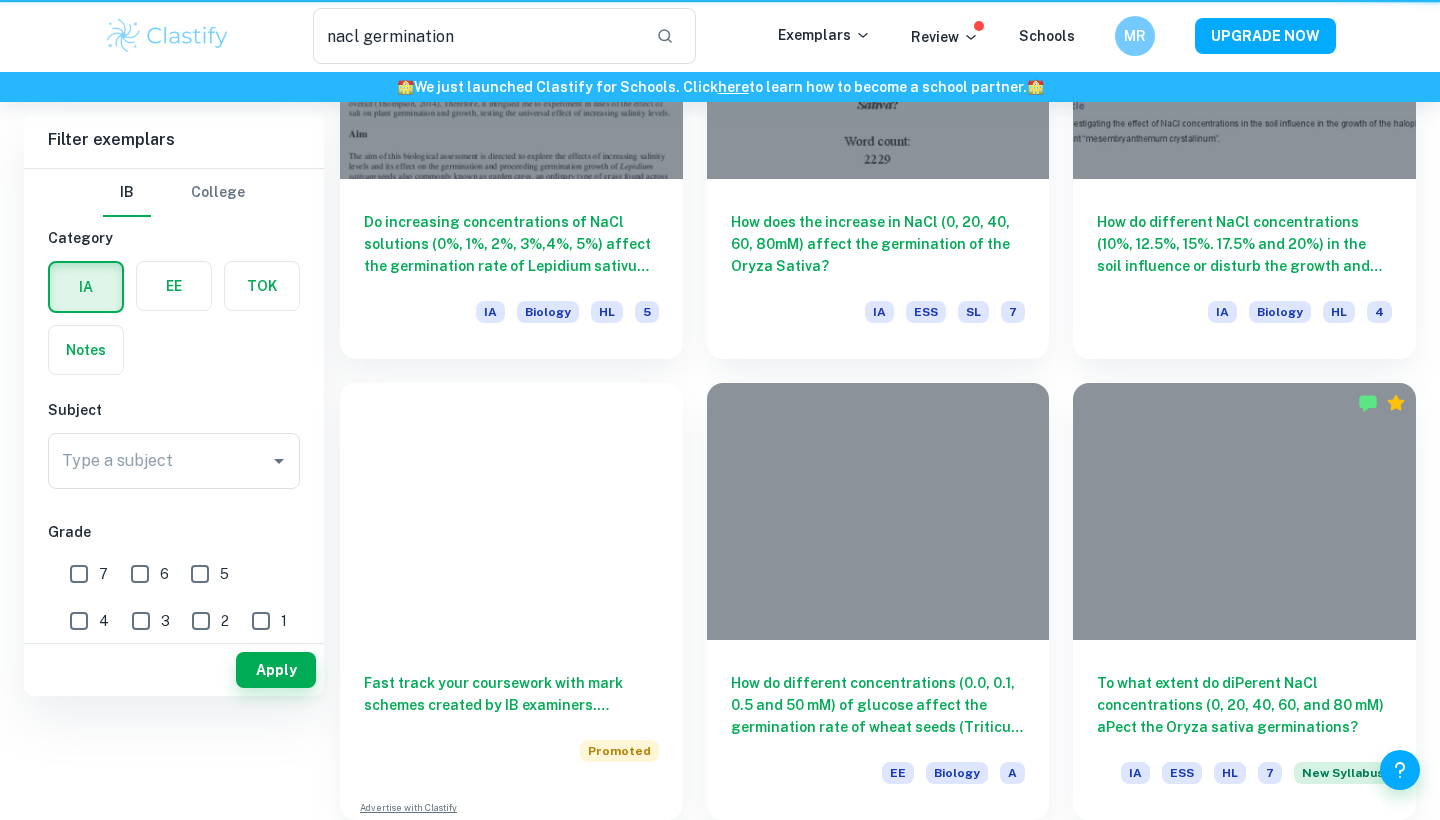 scroll, scrollTop: 0, scrollLeft: 0, axis: both 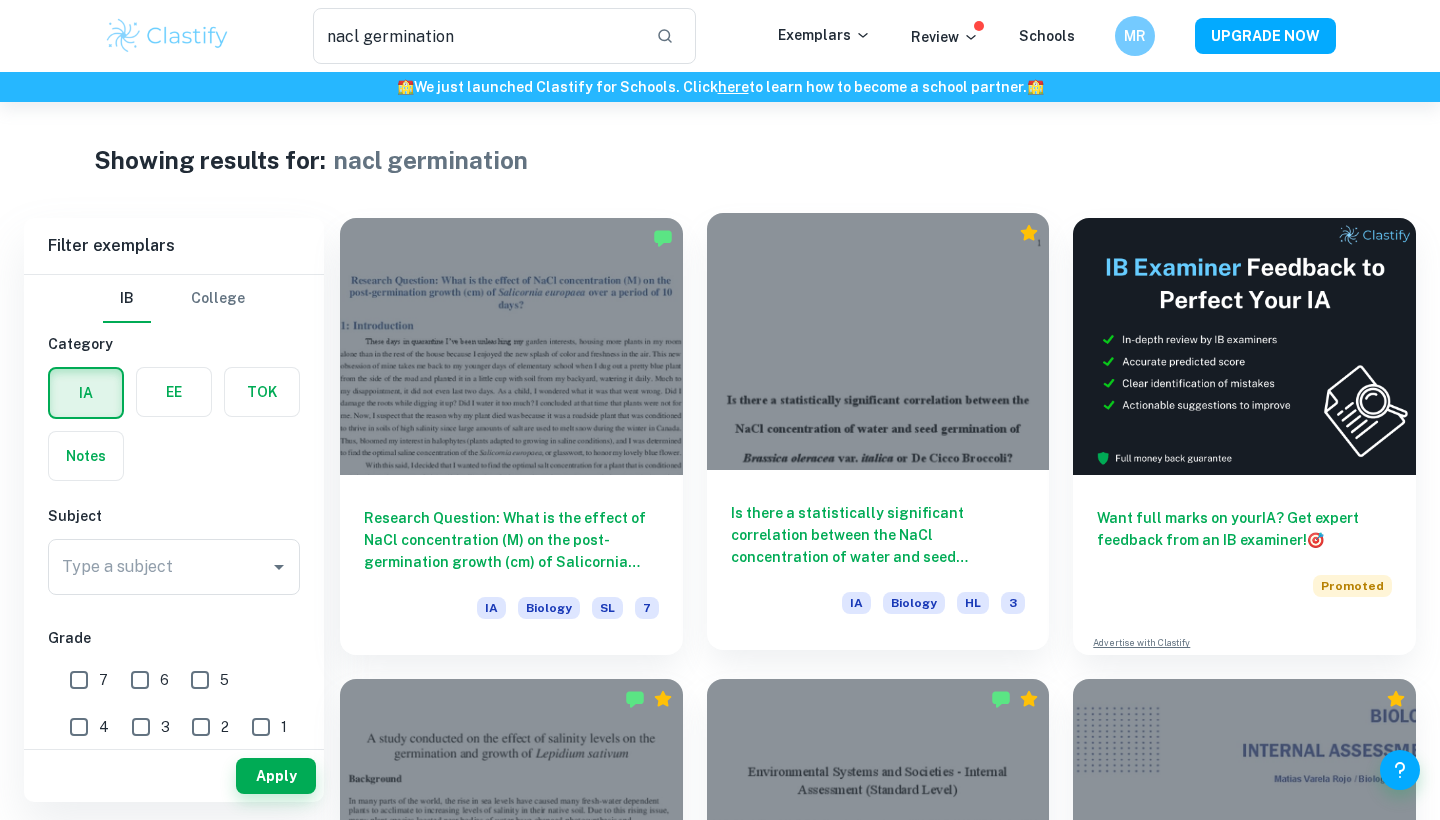 click at bounding box center (878, 341) 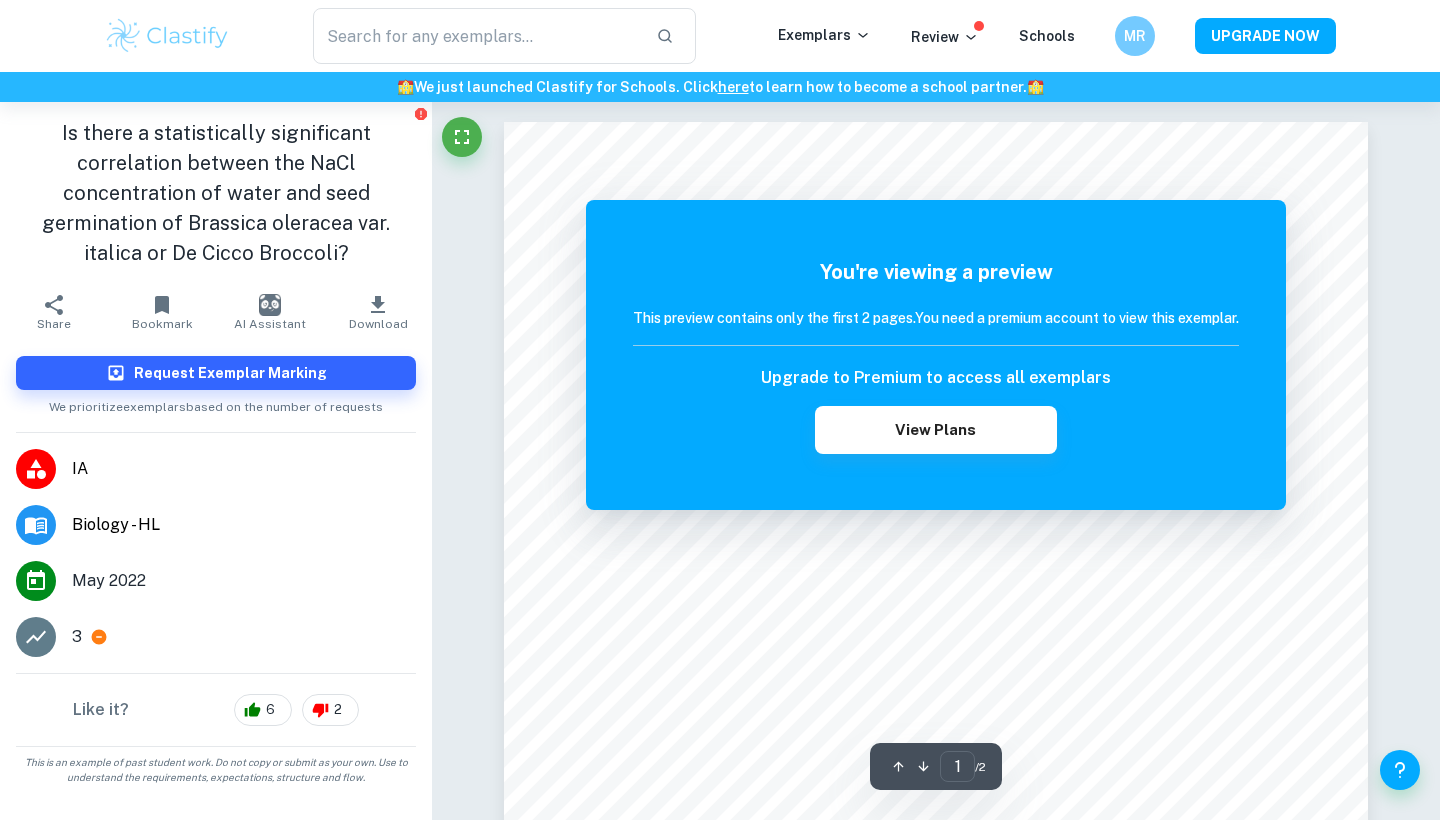 type on "nacl germination" 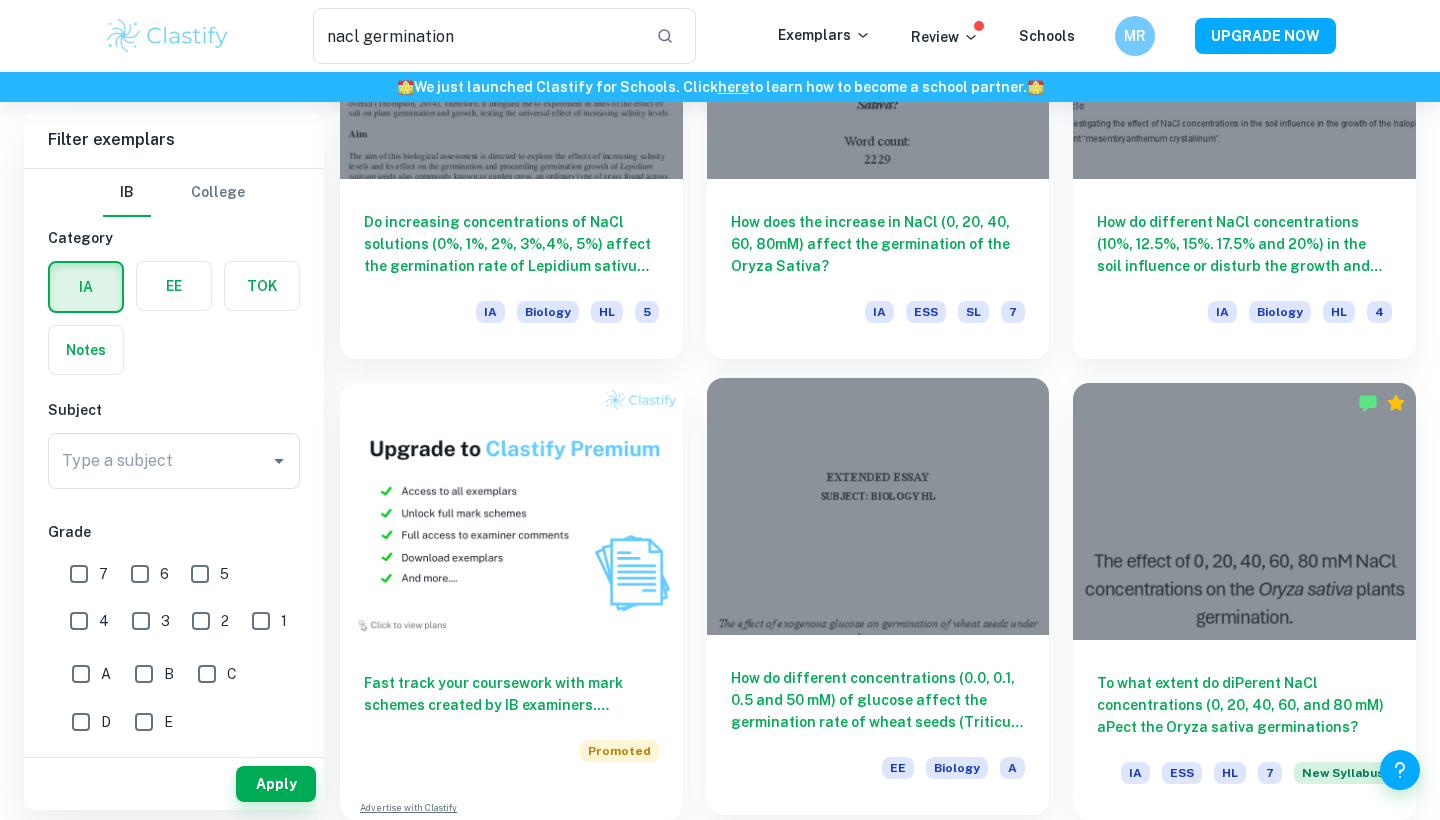 scroll, scrollTop: 757, scrollLeft: 0, axis: vertical 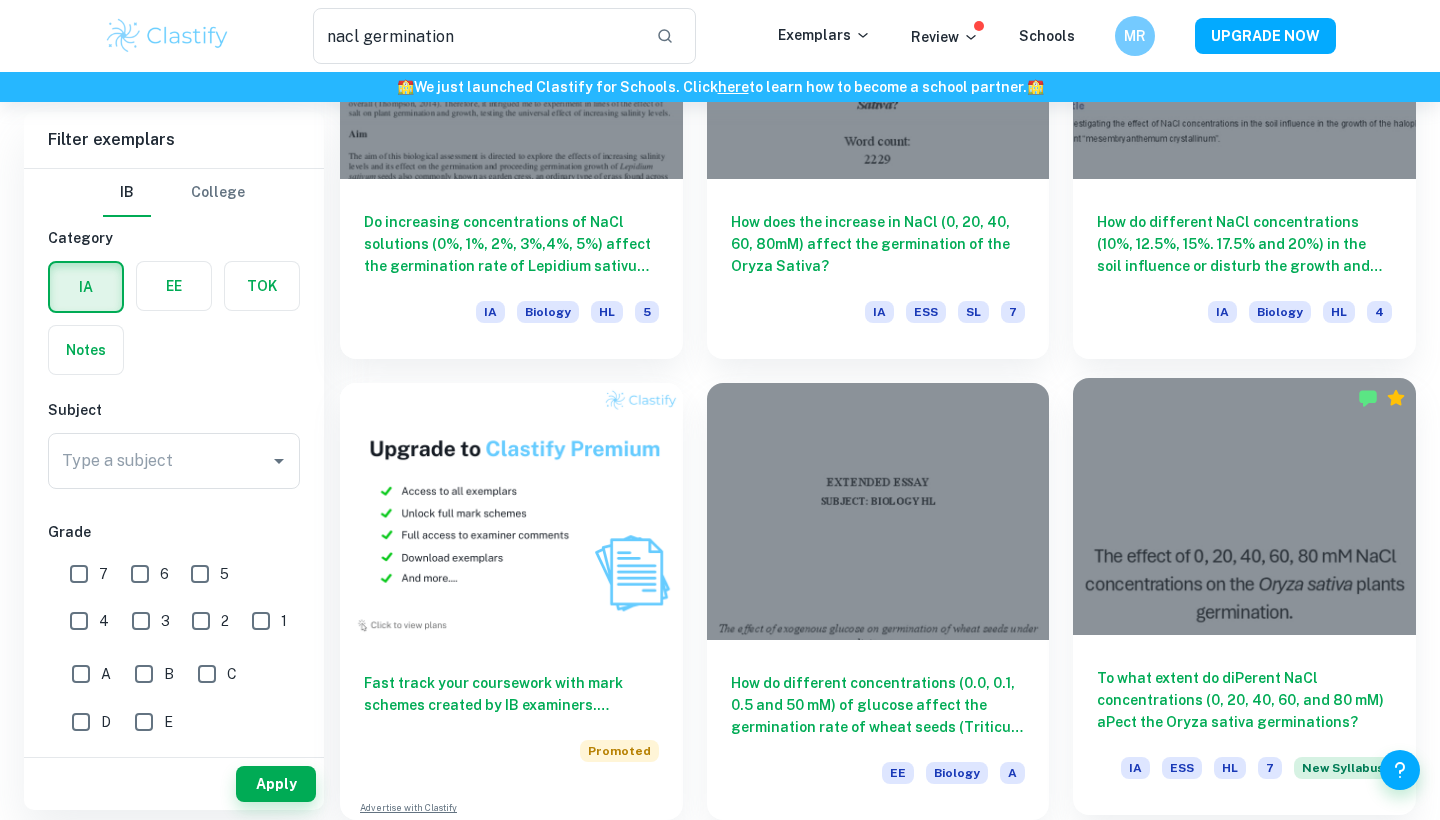 click at bounding box center [1244, 506] 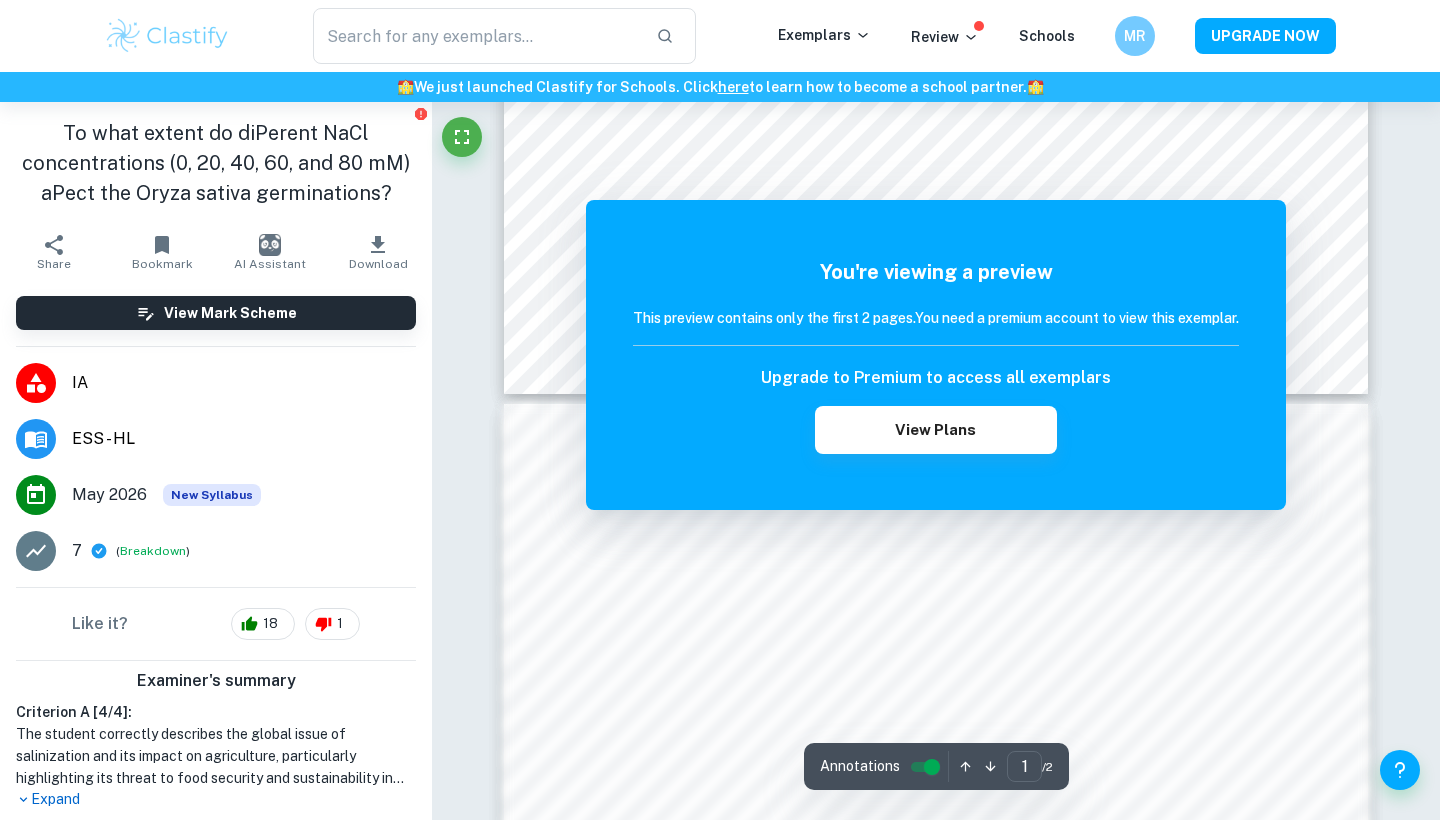 scroll, scrollTop: 1096, scrollLeft: 0, axis: vertical 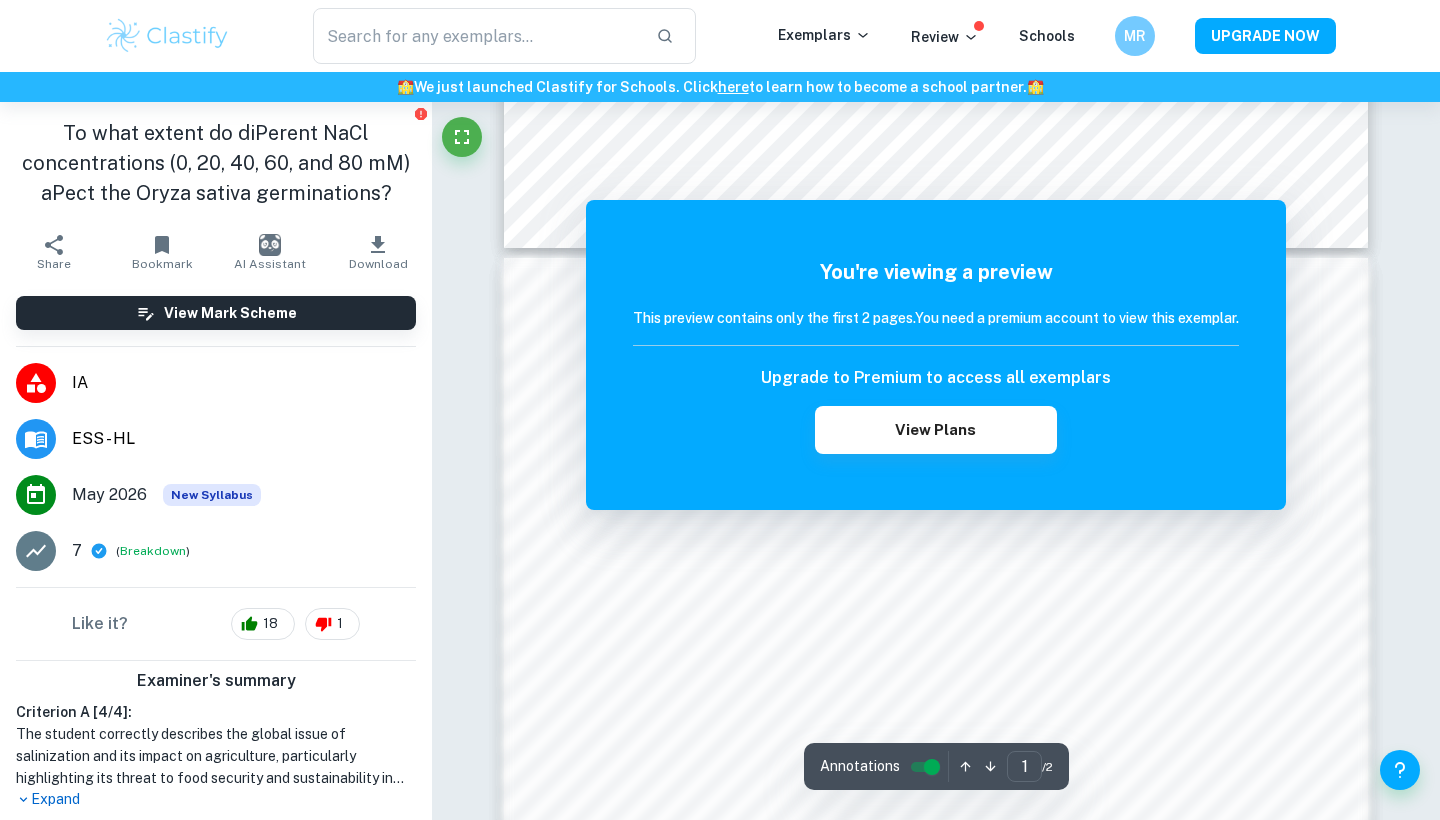 type on "nacl germination" 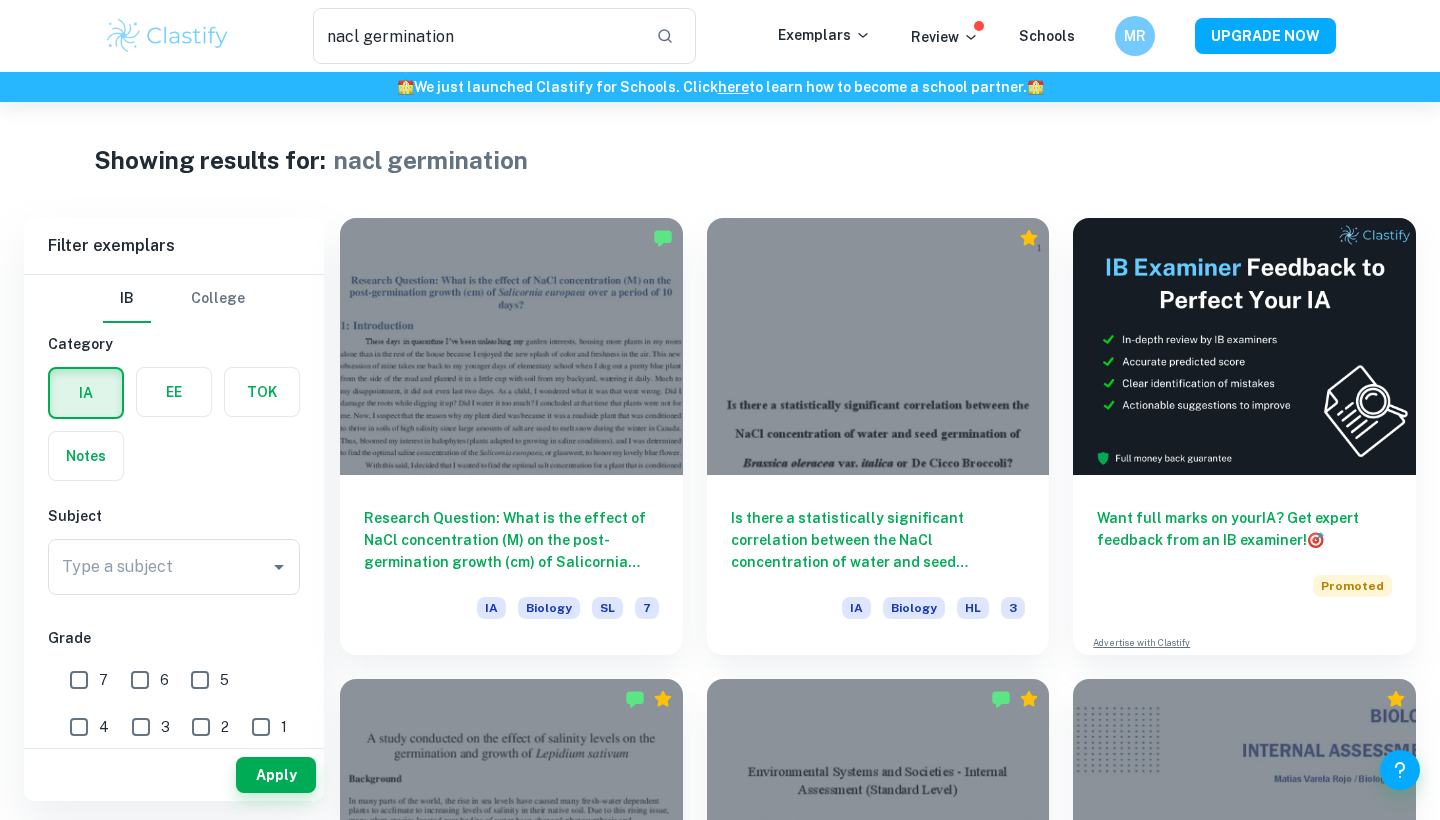 scroll, scrollTop: 0, scrollLeft: 0, axis: both 